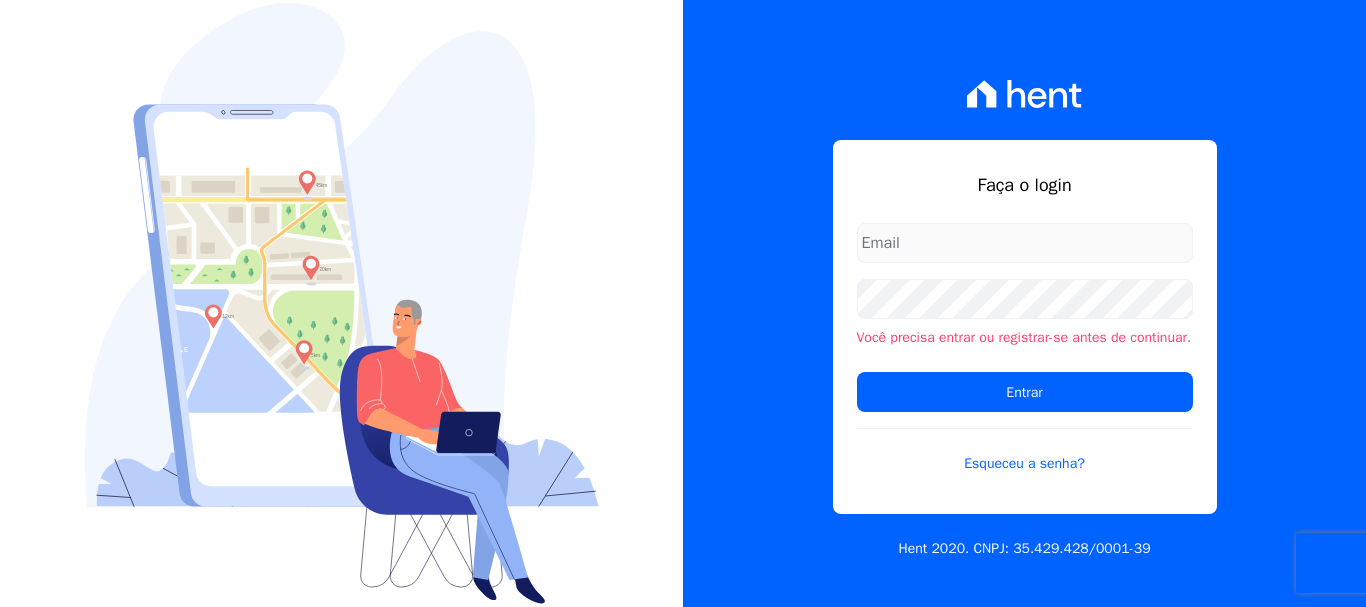 scroll, scrollTop: 0, scrollLeft: 0, axis: both 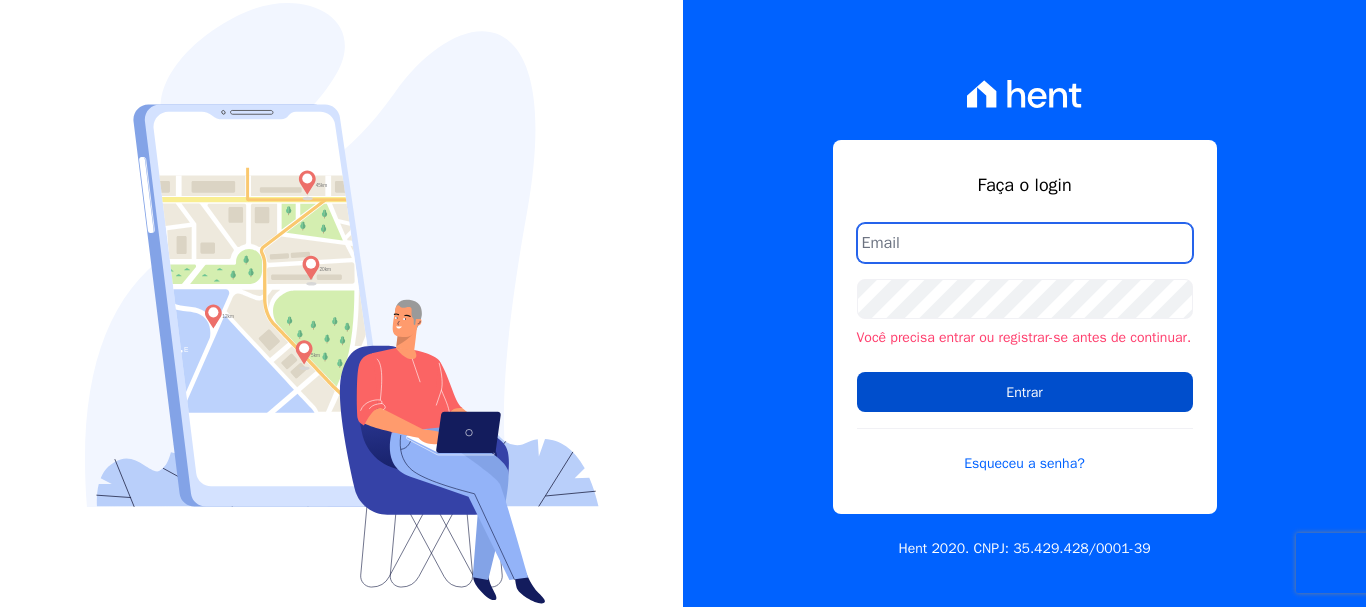 type on "[PERSON_NAME][EMAIL_ADDRESS][PERSON_NAME][DOMAIN_NAME]" 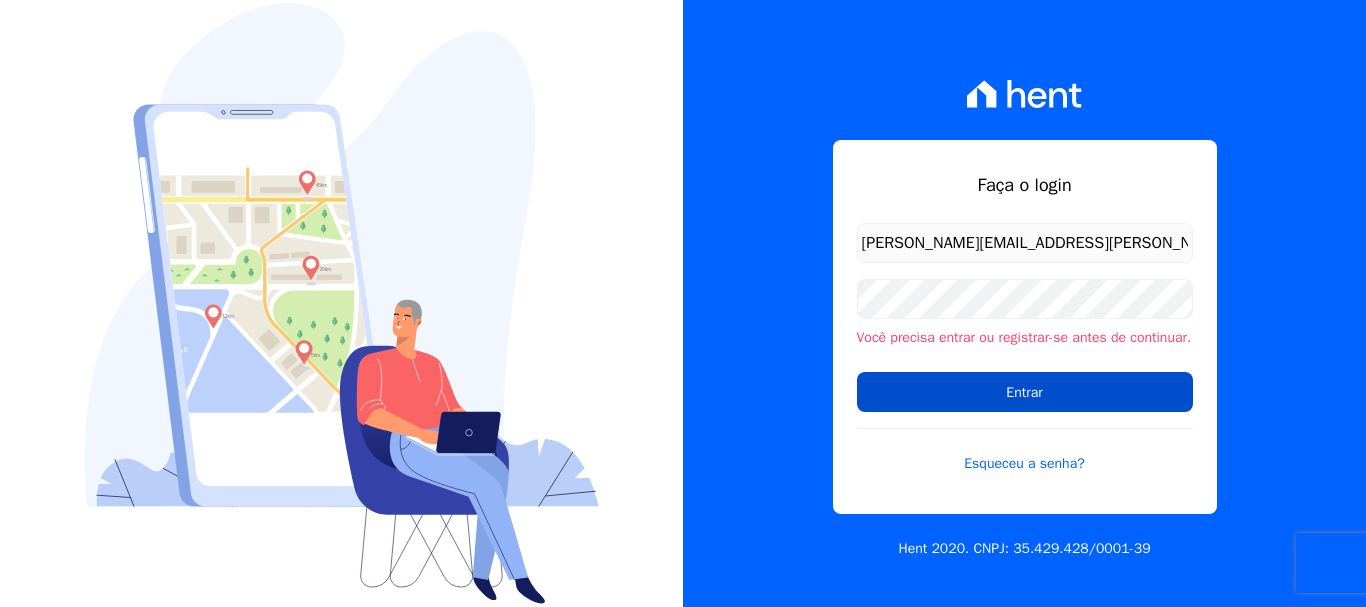 click on "Entrar" at bounding box center [1025, 392] 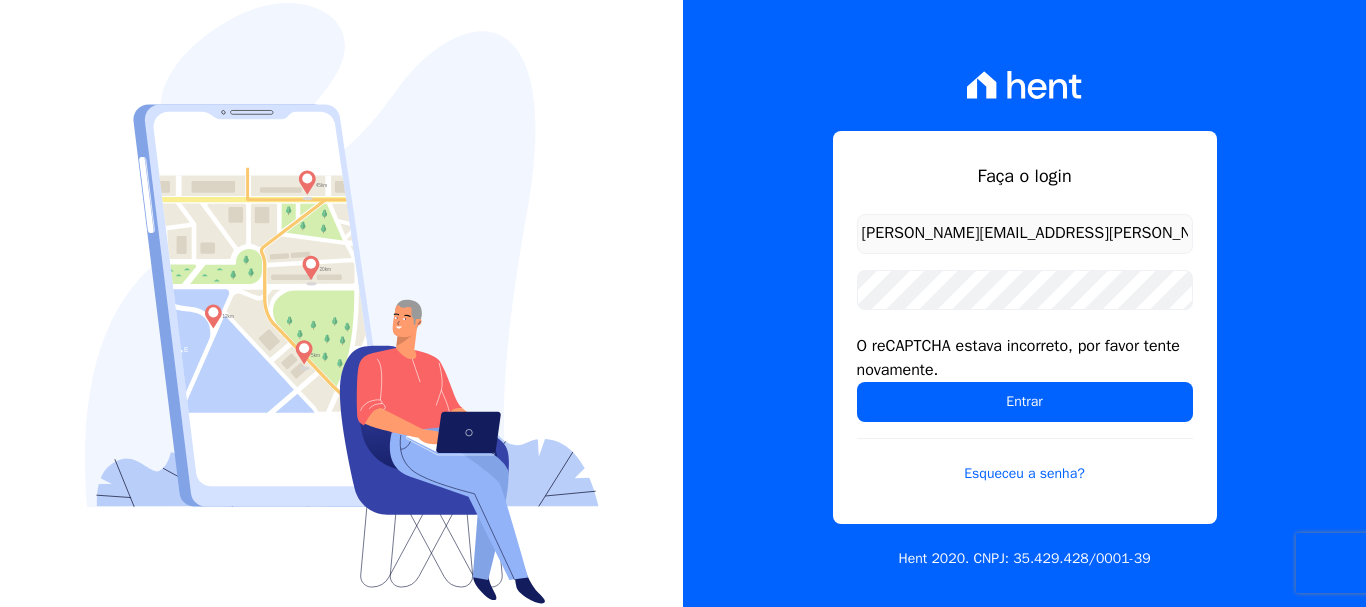 scroll, scrollTop: 0, scrollLeft: 0, axis: both 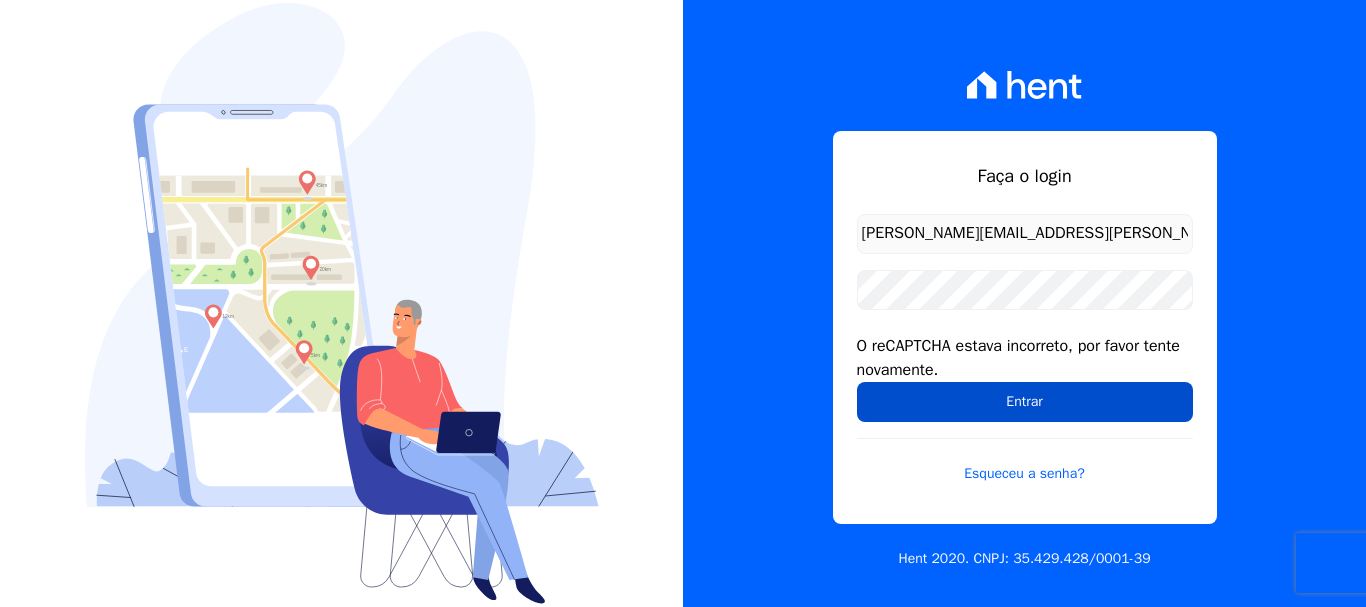 click on "Entrar" at bounding box center (1025, 402) 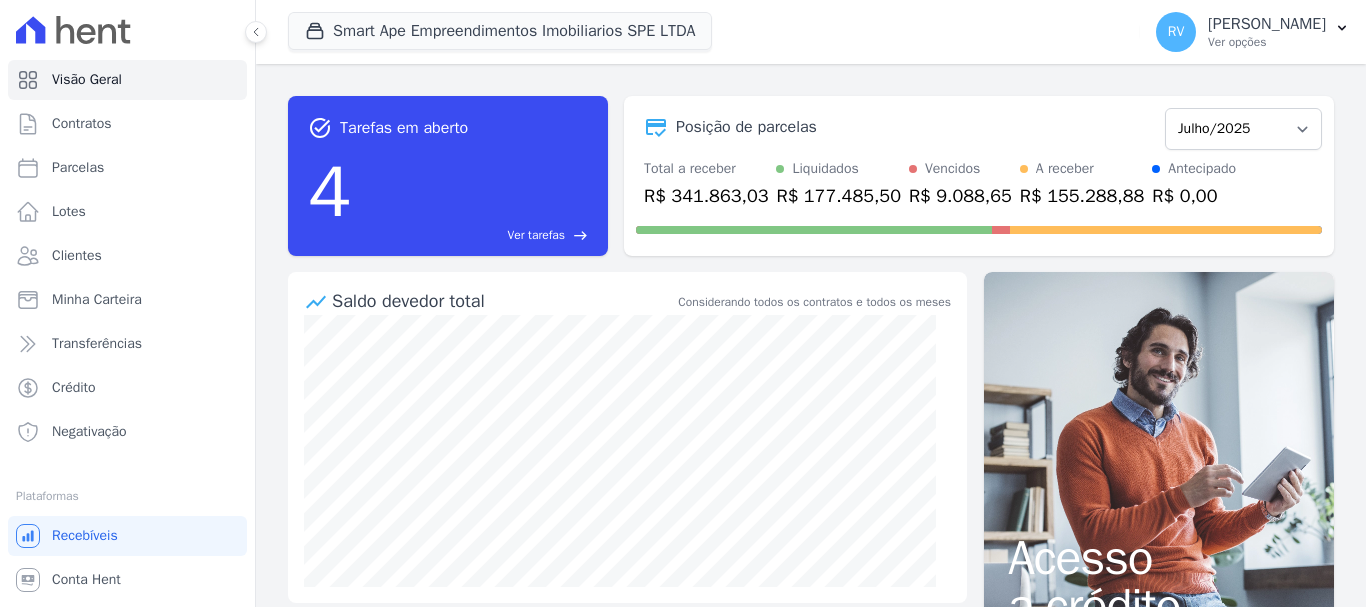scroll, scrollTop: 0, scrollLeft: 0, axis: both 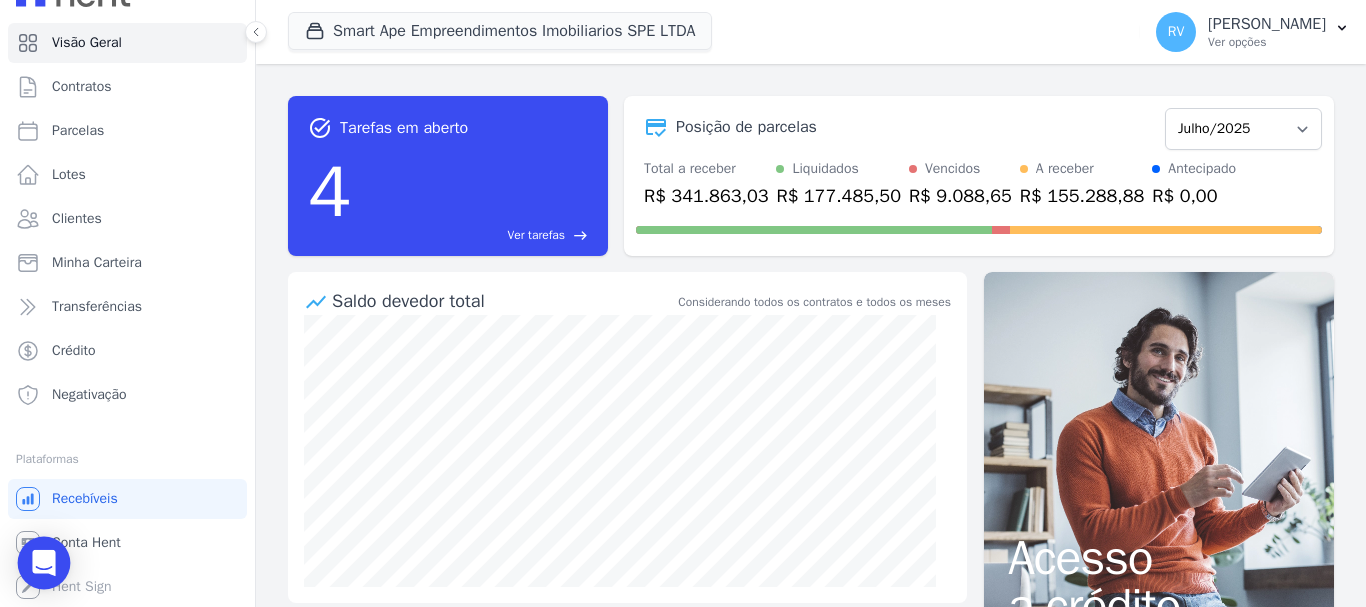 click at bounding box center [44, 563] 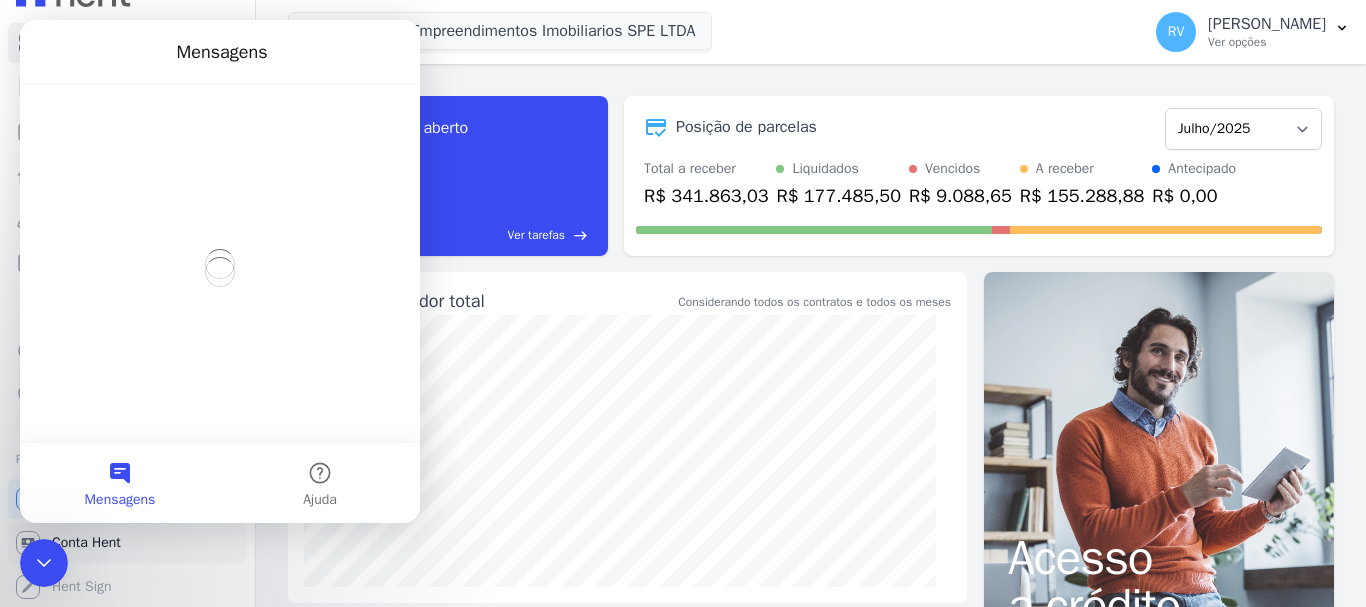 scroll, scrollTop: 0, scrollLeft: 0, axis: both 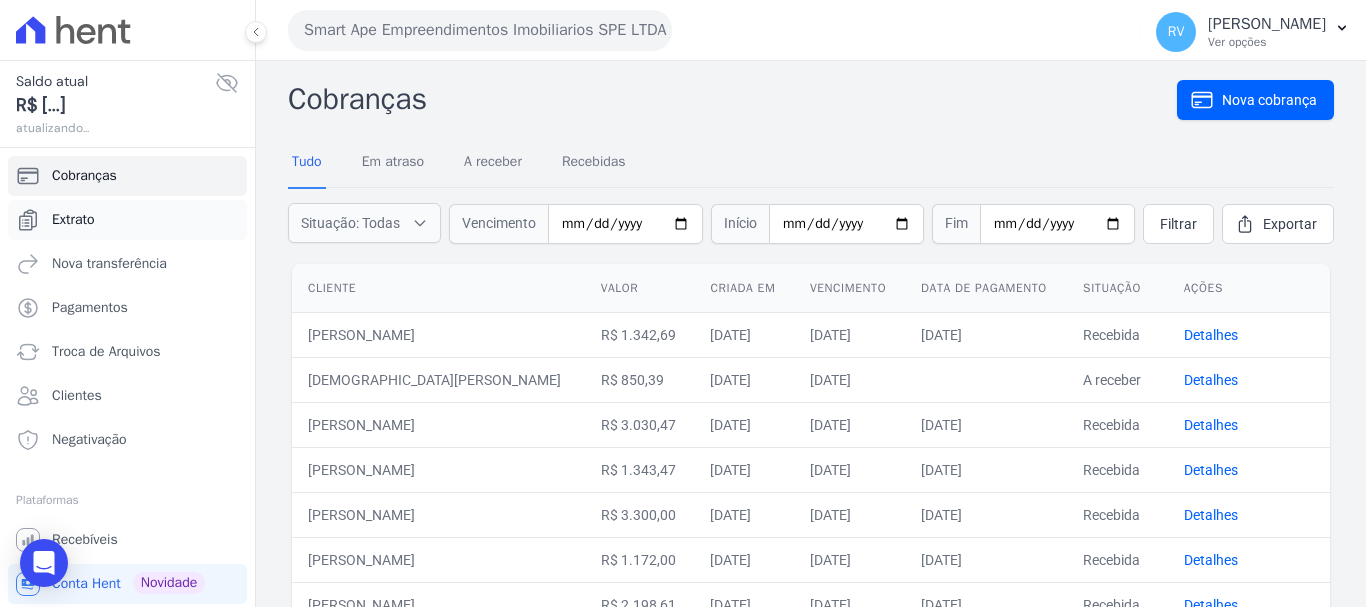 click on "Extrato" at bounding box center (73, 220) 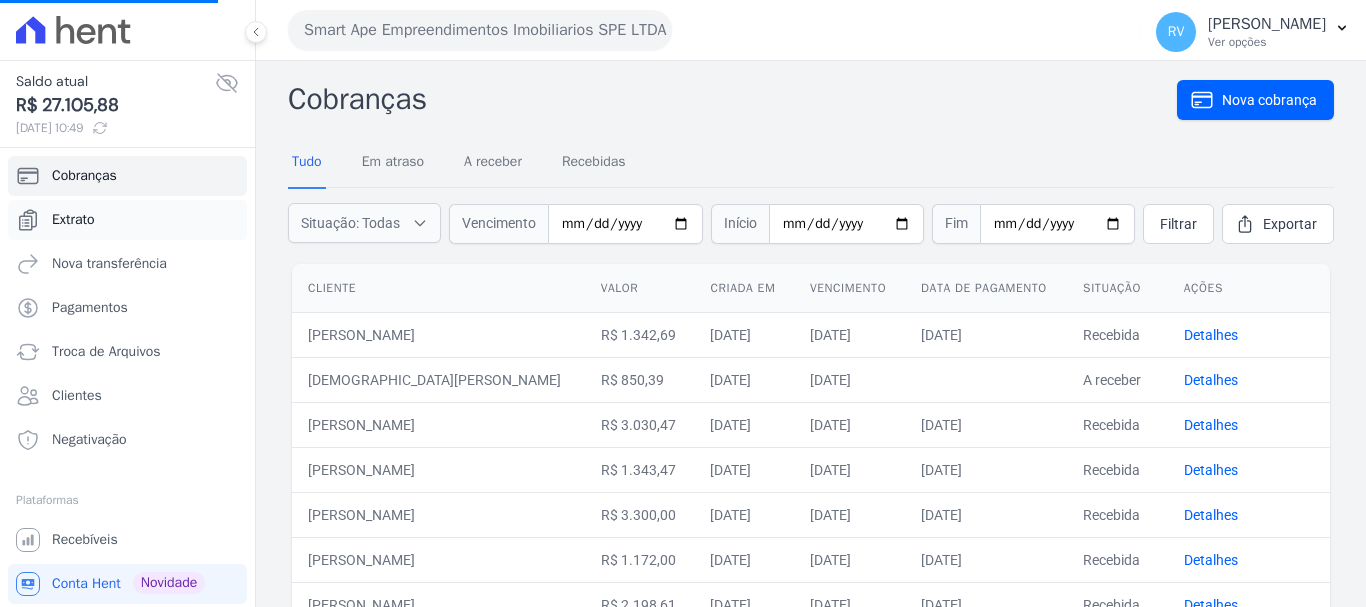 click on "Extrato" at bounding box center [127, 220] 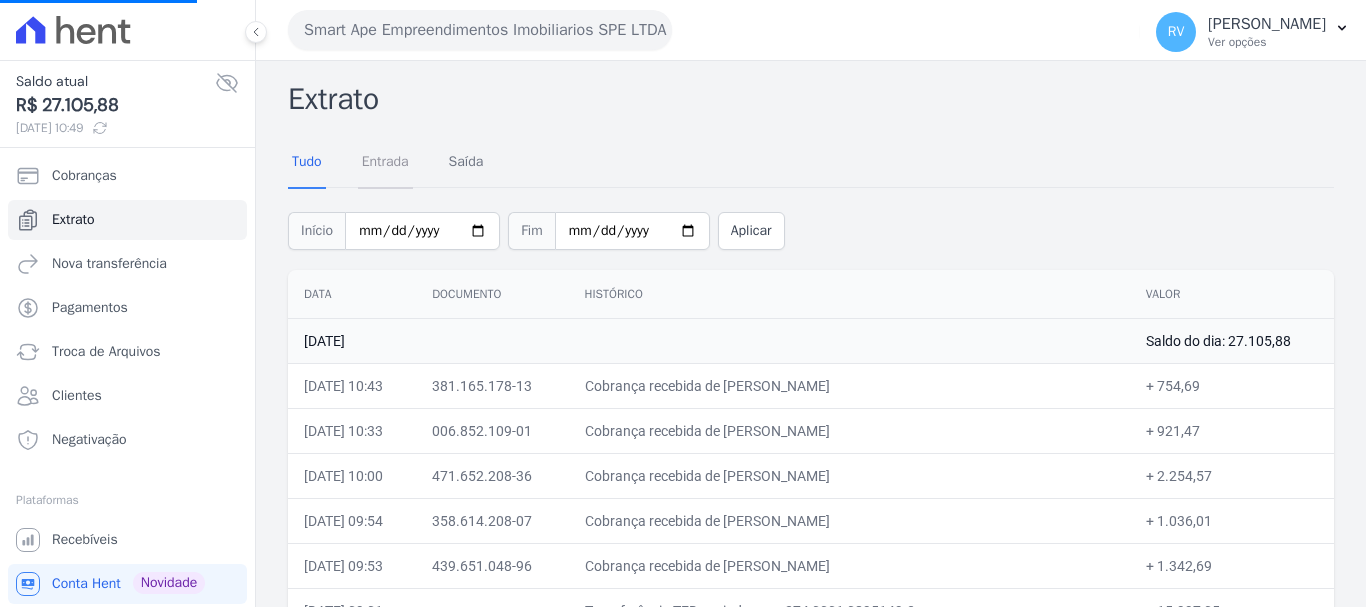 click on "Entrada" at bounding box center (385, 163) 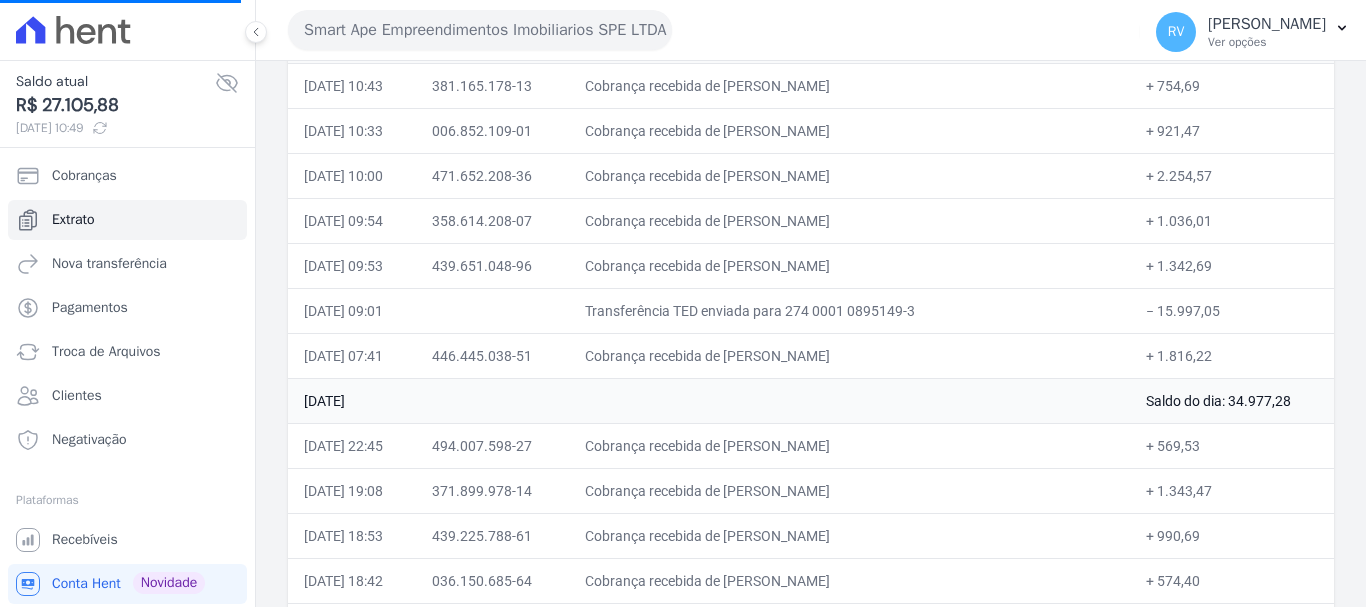 scroll, scrollTop: 400, scrollLeft: 0, axis: vertical 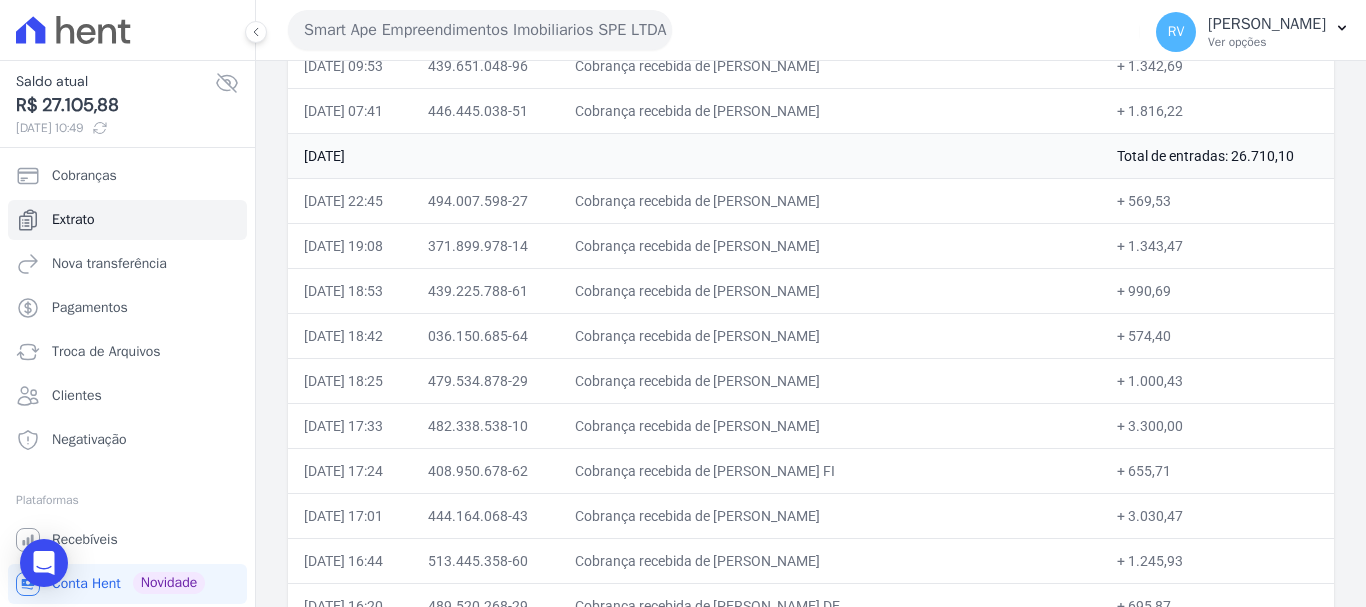 drag, startPoint x: 761, startPoint y: 201, endPoint x: 920, endPoint y: 206, distance: 159.0786 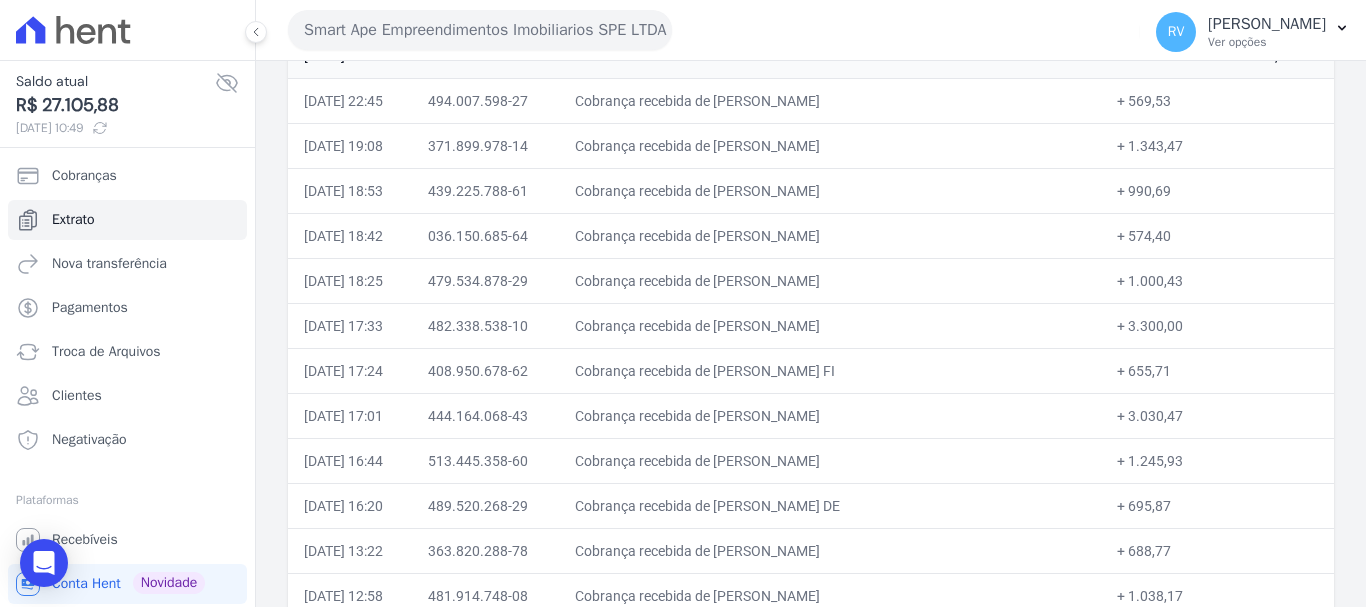 scroll, scrollTop: 700, scrollLeft: 0, axis: vertical 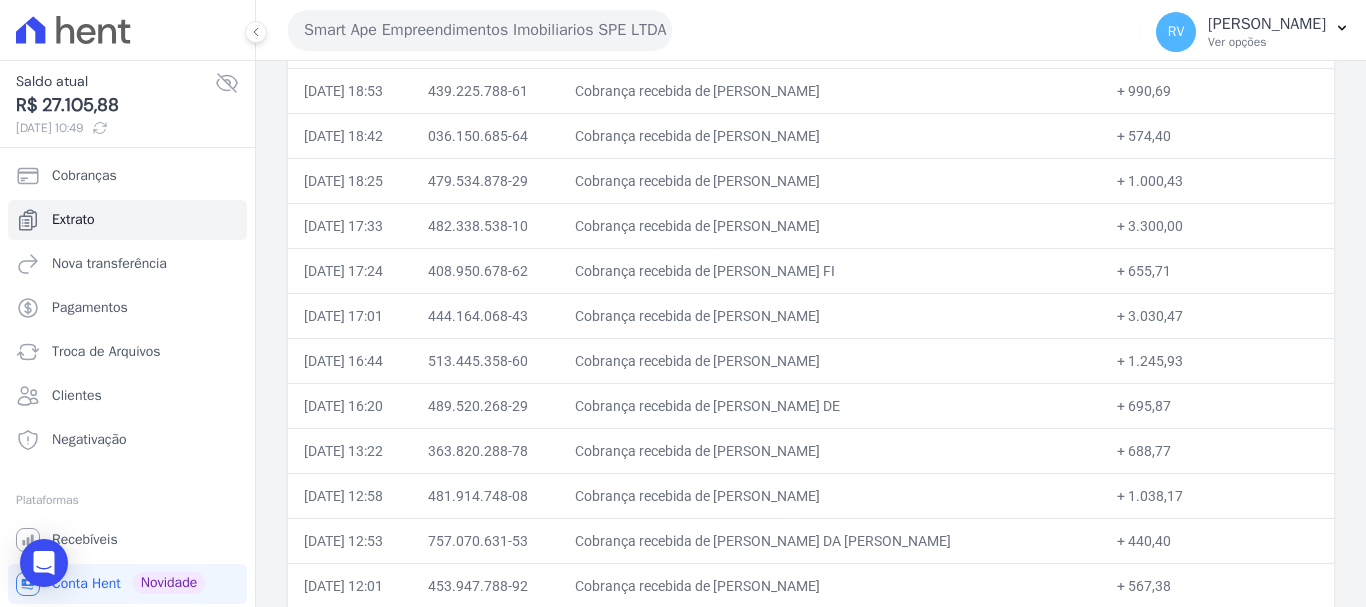 drag, startPoint x: 759, startPoint y: 266, endPoint x: 962, endPoint y: 264, distance: 203.00986 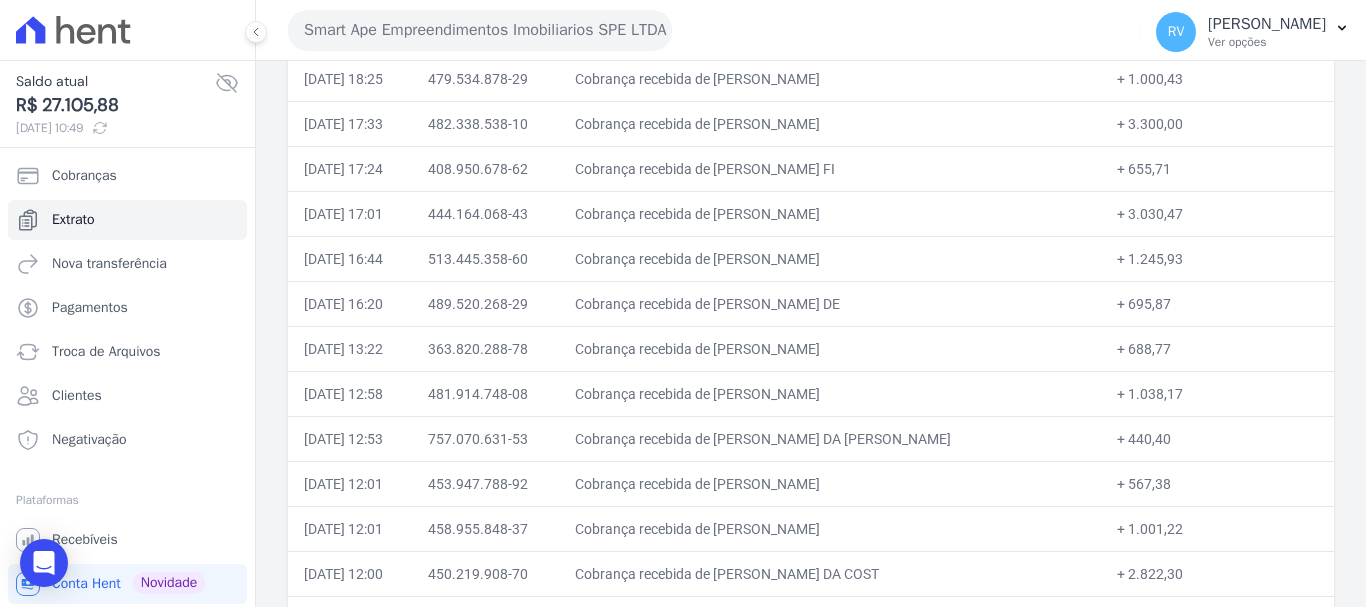 scroll, scrollTop: 800, scrollLeft: 0, axis: vertical 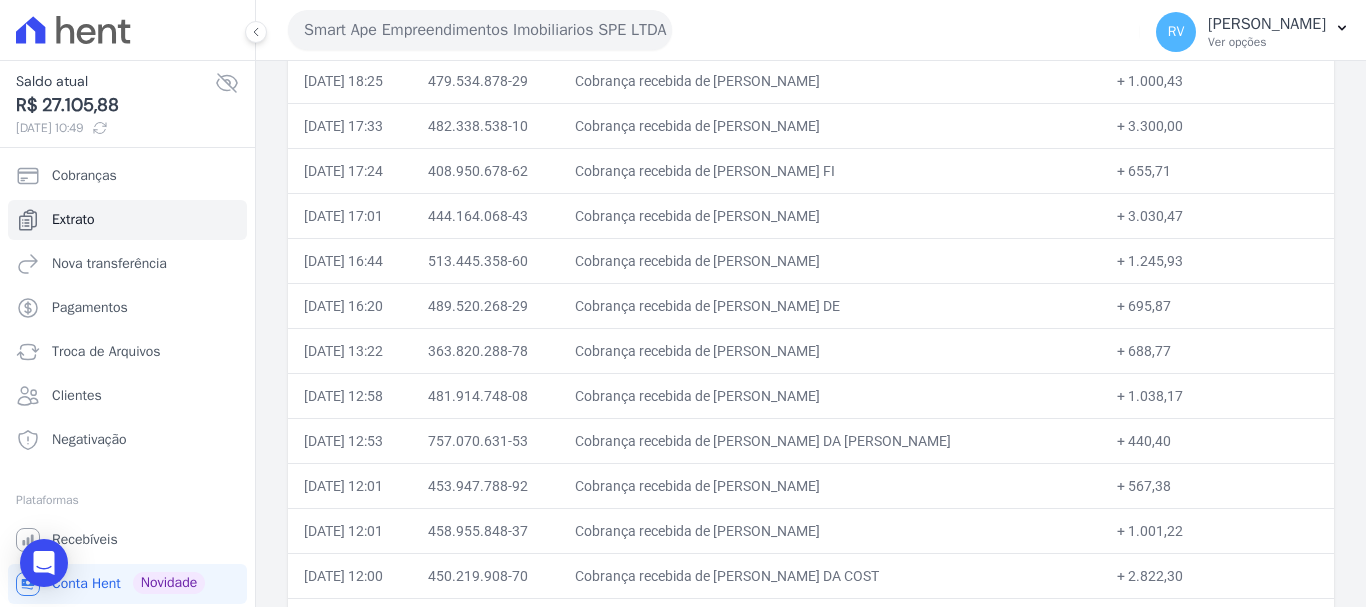 drag, startPoint x: 760, startPoint y: 216, endPoint x: 877, endPoint y: 216, distance: 117 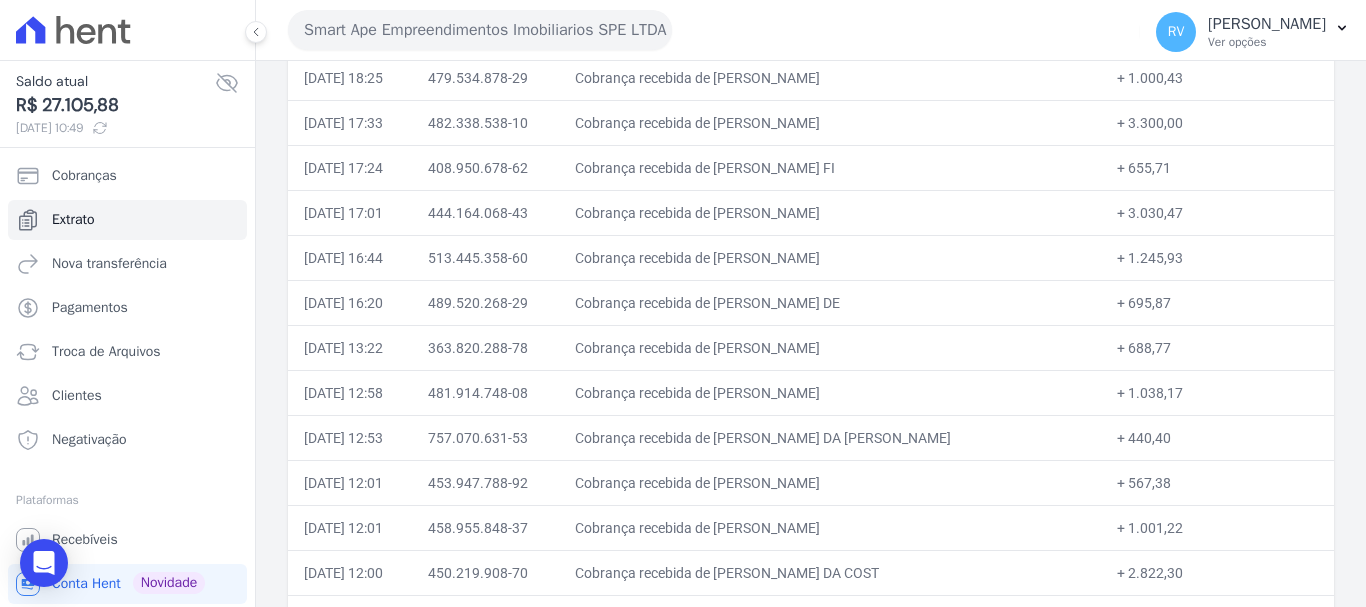 scroll, scrollTop: 800, scrollLeft: 0, axis: vertical 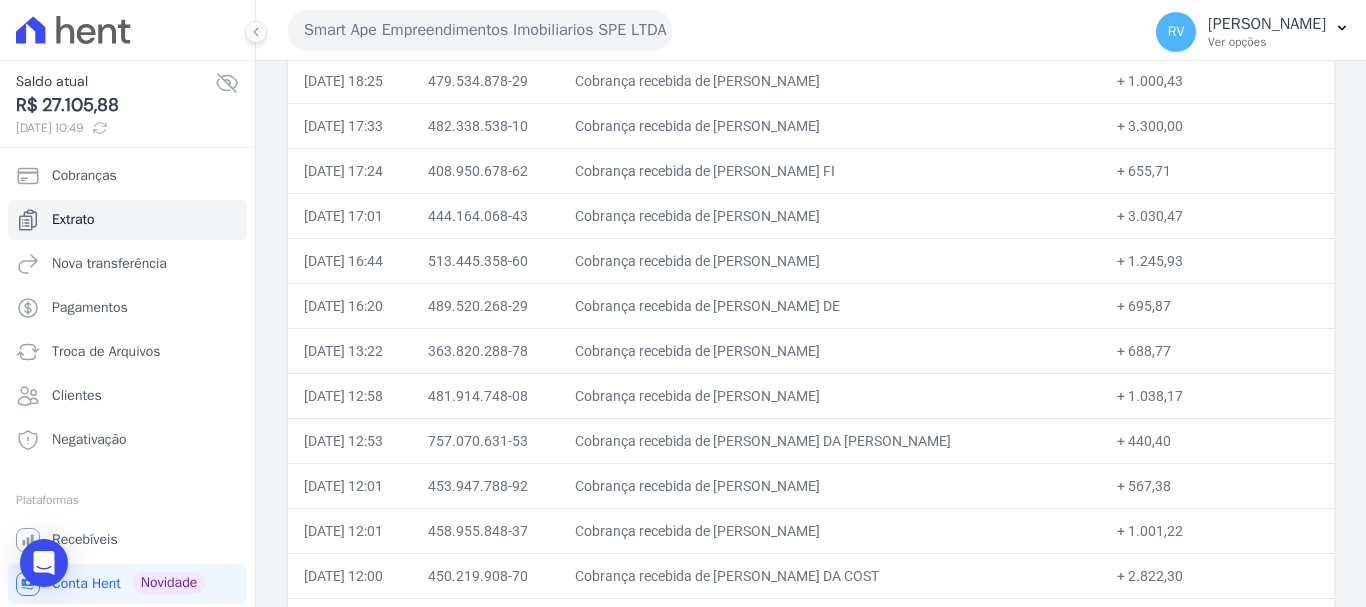 drag, startPoint x: 1112, startPoint y: 306, endPoint x: 1152, endPoint y: 309, distance: 40.112343 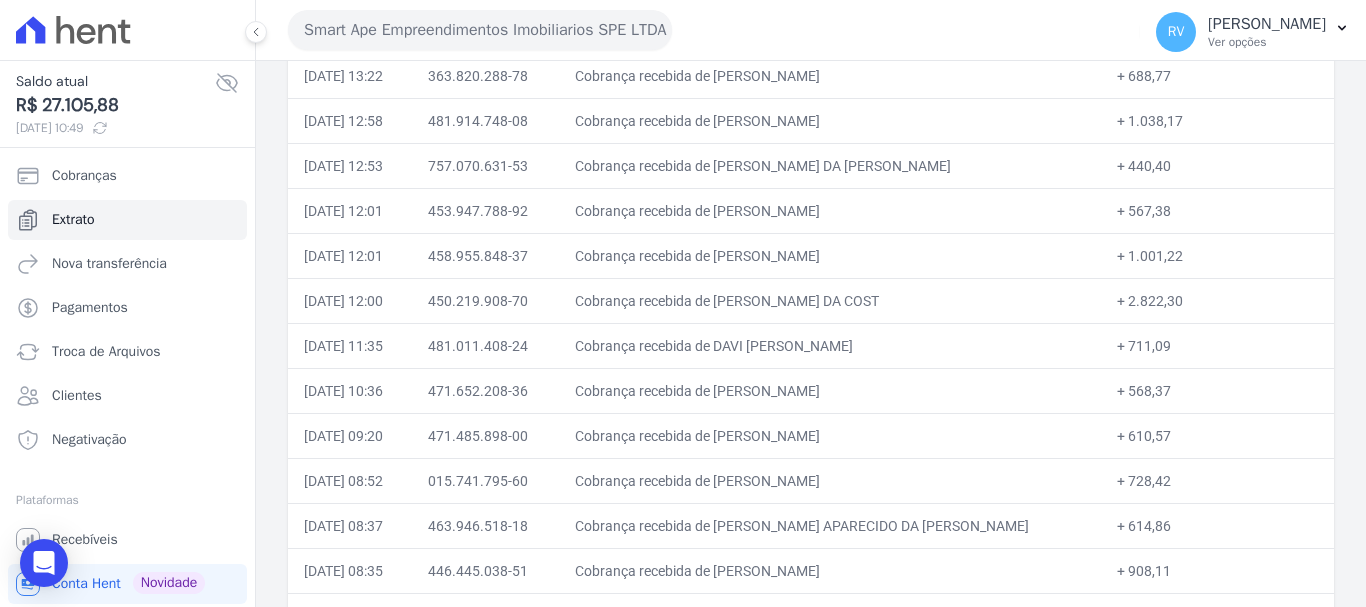 scroll, scrollTop: 1000, scrollLeft: 0, axis: vertical 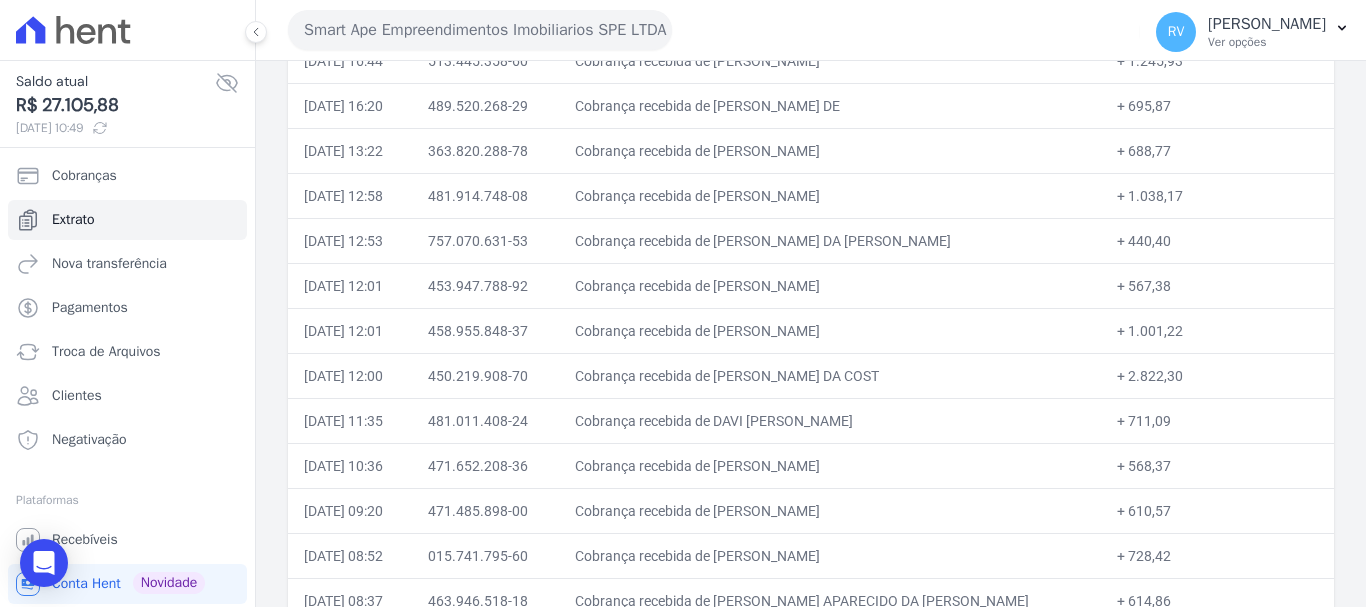 drag, startPoint x: 1110, startPoint y: 197, endPoint x: 1163, endPoint y: 196, distance: 53.009434 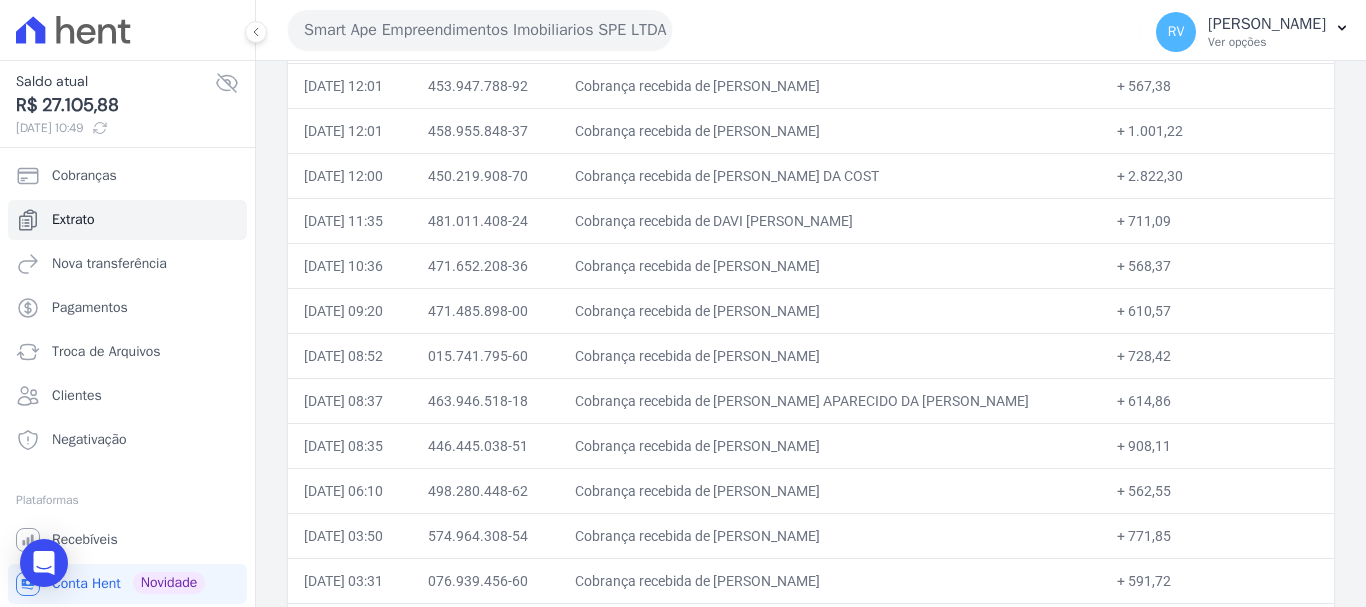 drag, startPoint x: 761, startPoint y: 225, endPoint x: 916, endPoint y: 231, distance: 155.11609 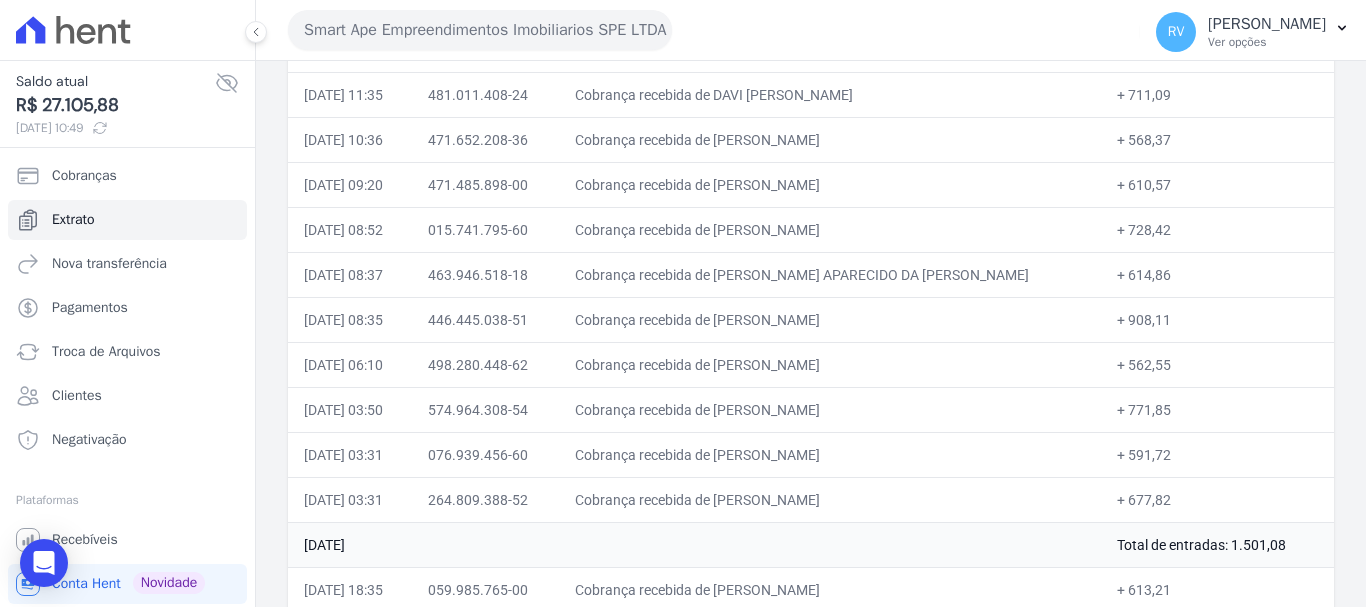 scroll, scrollTop: 1300, scrollLeft: 0, axis: vertical 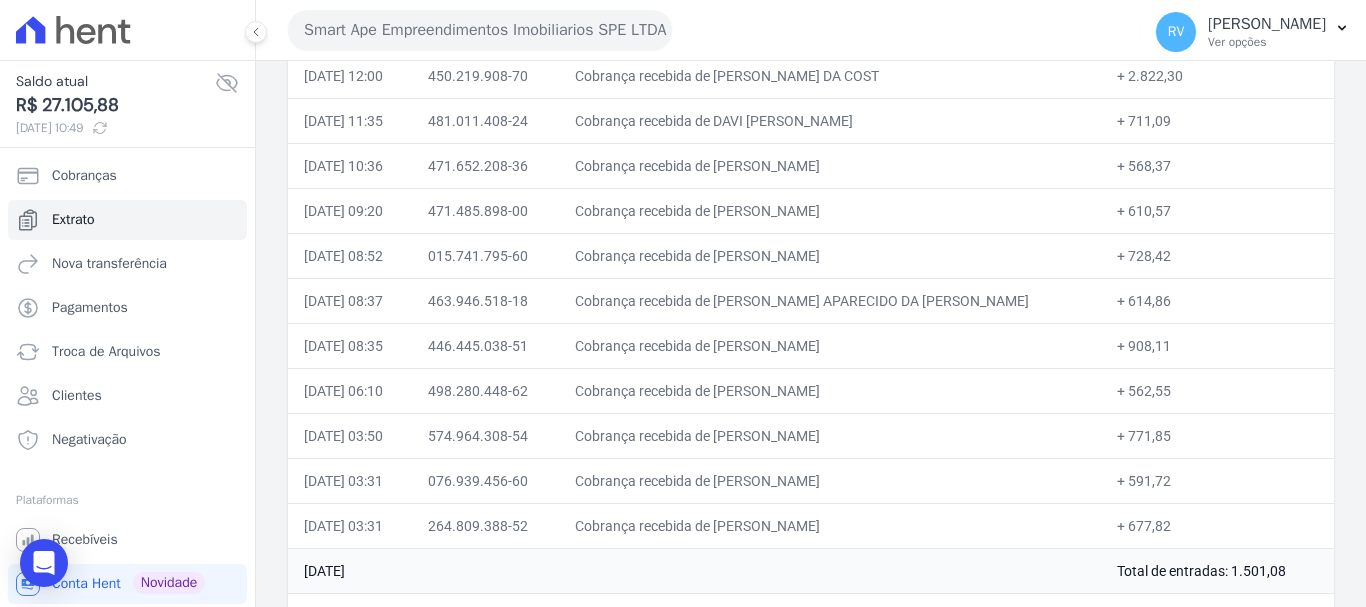 drag, startPoint x: 1112, startPoint y: 165, endPoint x: 1155, endPoint y: 160, distance: 43.289722 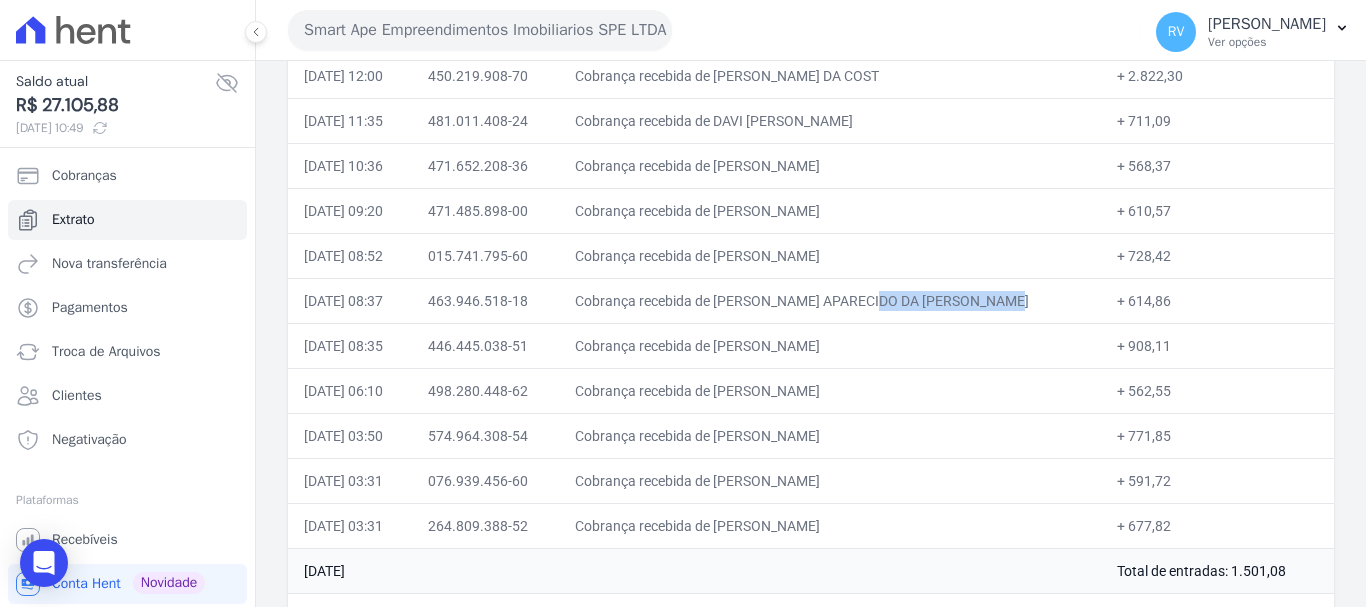 drag, startPoint x: 757, startPoint y: 304, endPoint x: 903, endPoint y: 300, distance: 146.05478 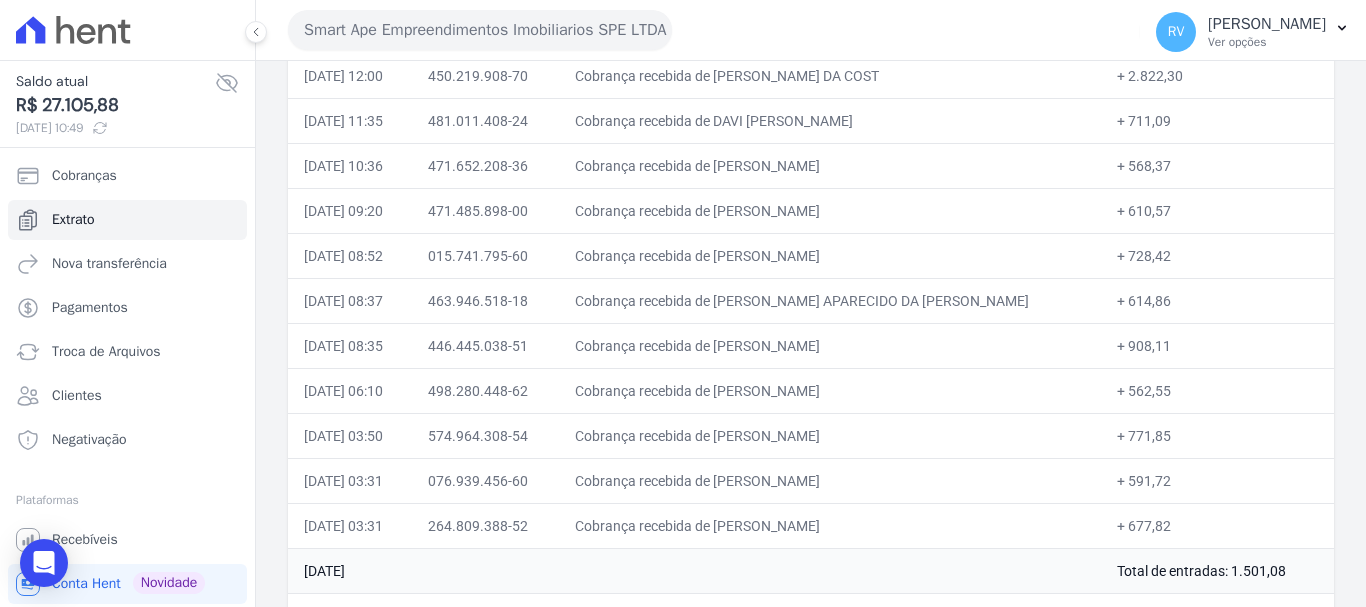 drag, startPoint x: 759, startPoint y: 342, endPoint x: 902, endPoint y: 338, distance: 143.05594 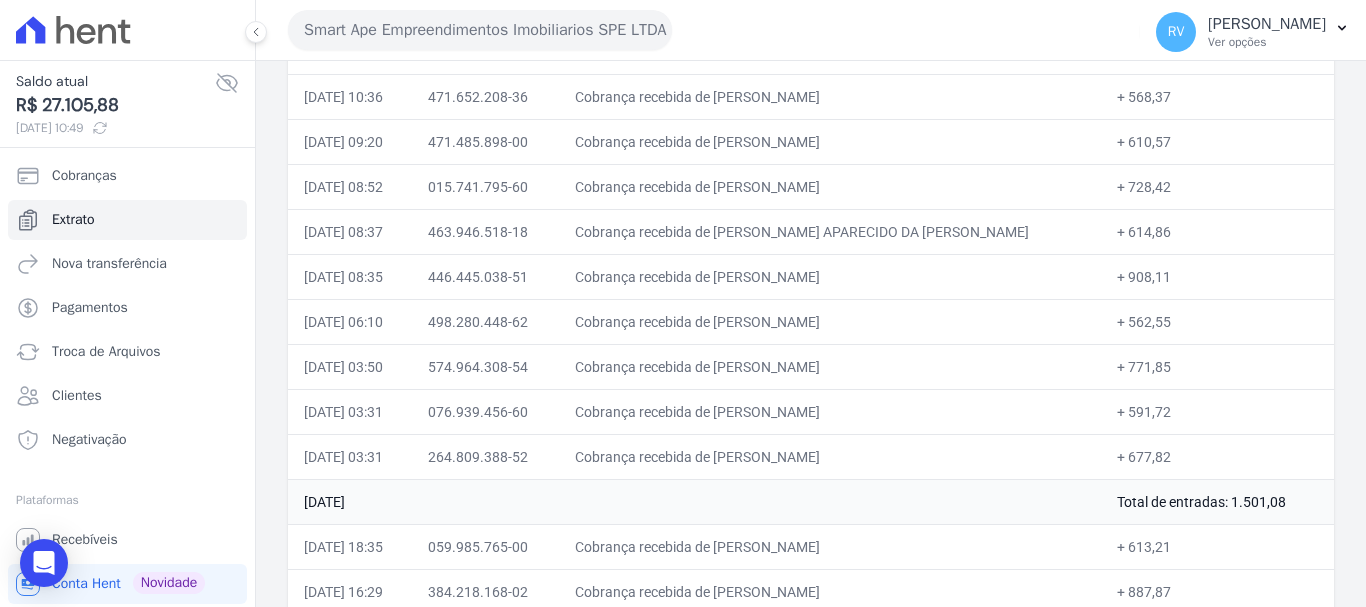 scroll, scrollTop: 1400, scrollLeft: 0, axis: vertical 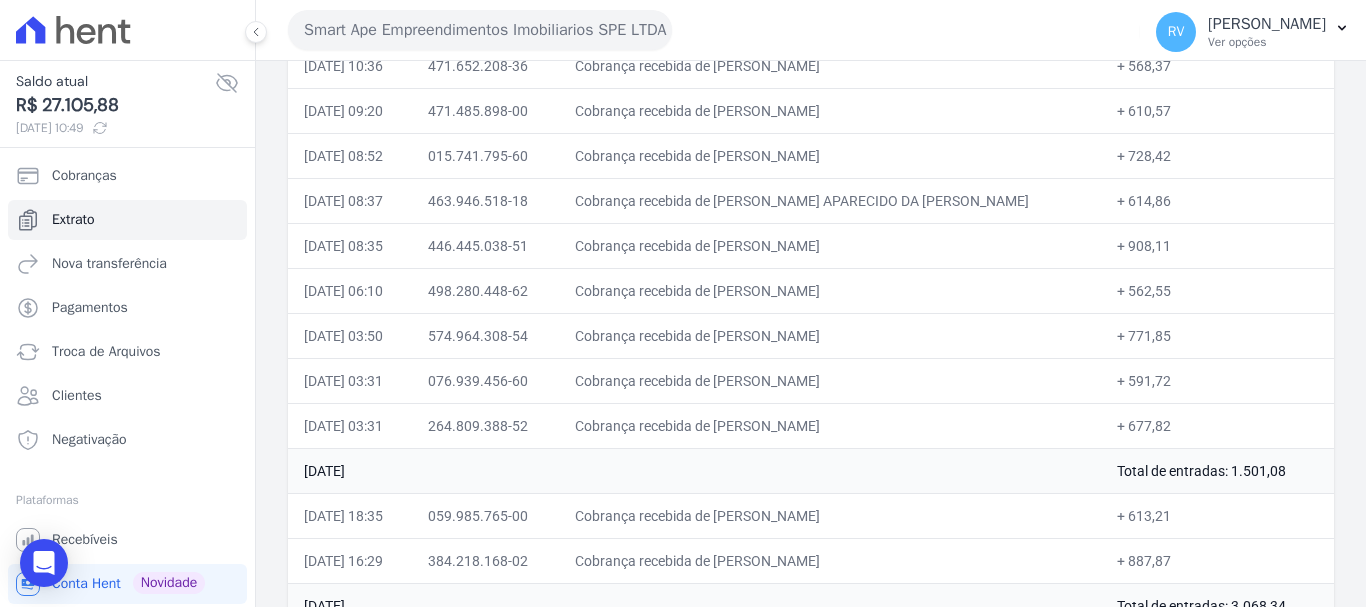 drag, startPoint x: 1110, startPoint y: 242, endPoint x: 1151, endPoint y: 240, distance: 41.04875 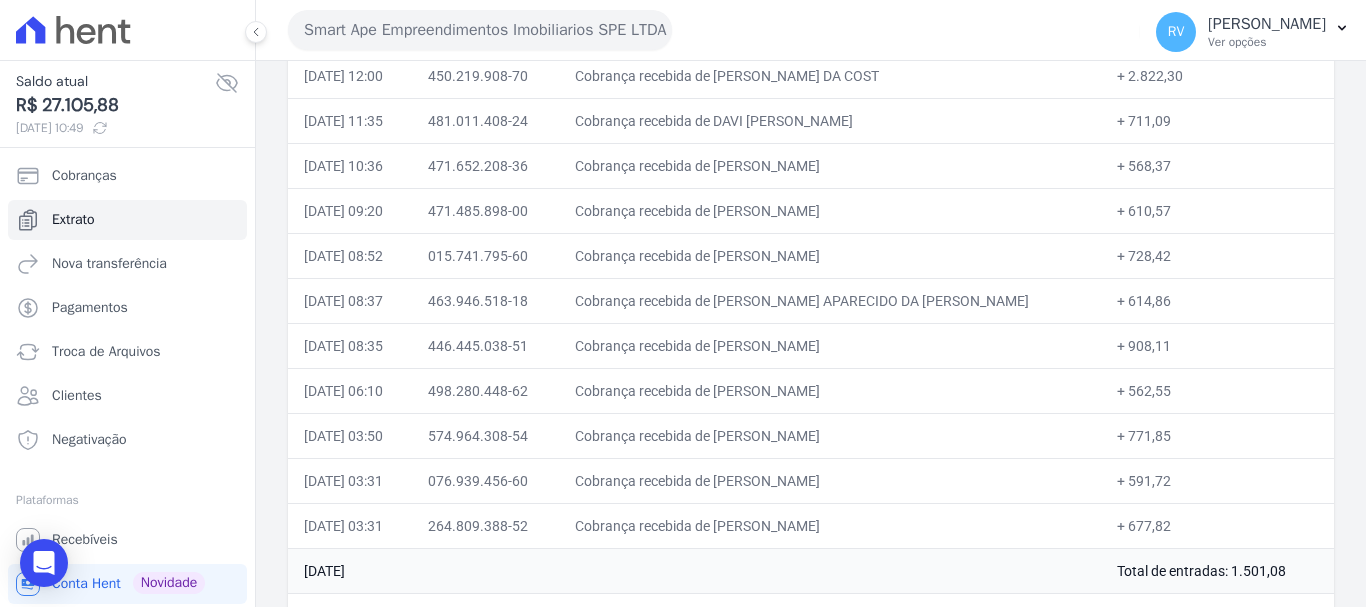 scroll, scrollTop: 1200, scrollLeft: 0, axis: vertical 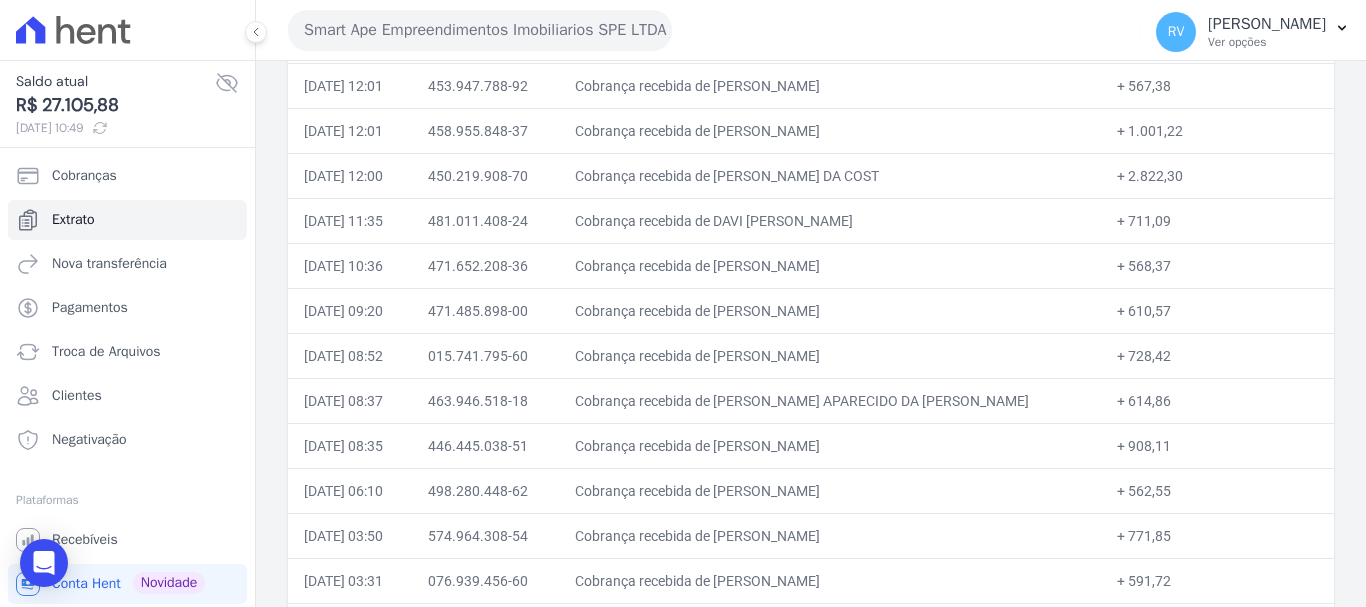 drag, startPoint x: 758, startPoint y: 265, endPoint x: 959, endPoint y: 263, distance: 201.00995 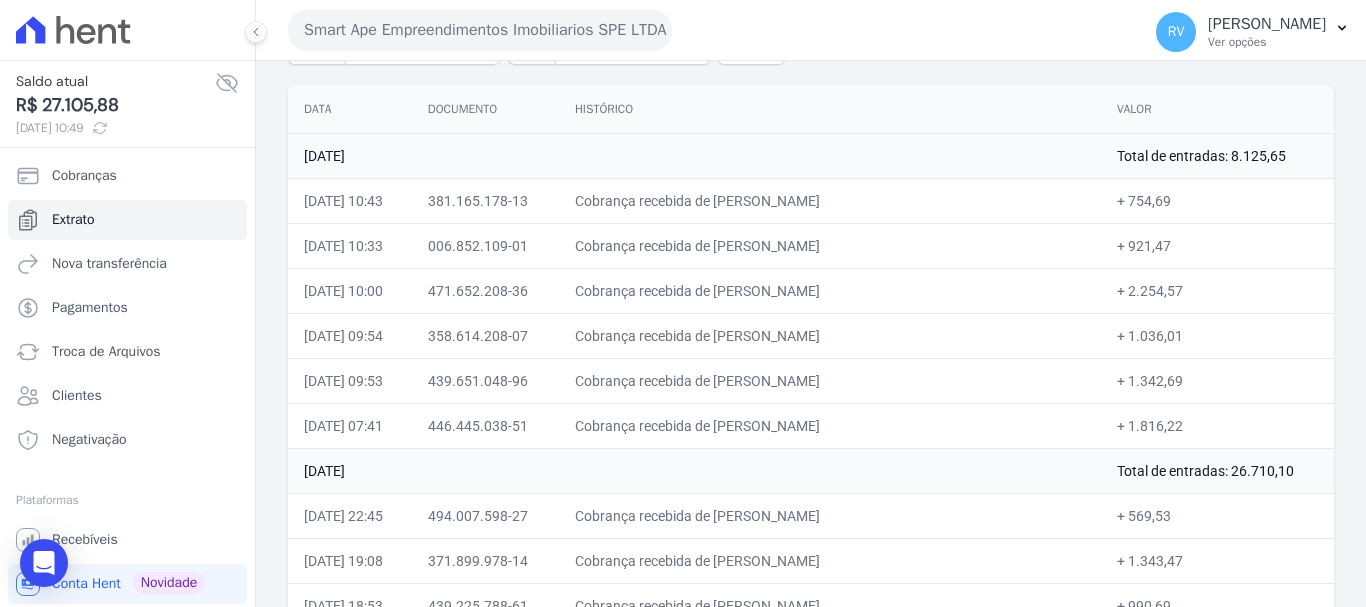 scroll, scrollTop: 200, scrollLeft: 0, axis: vertical 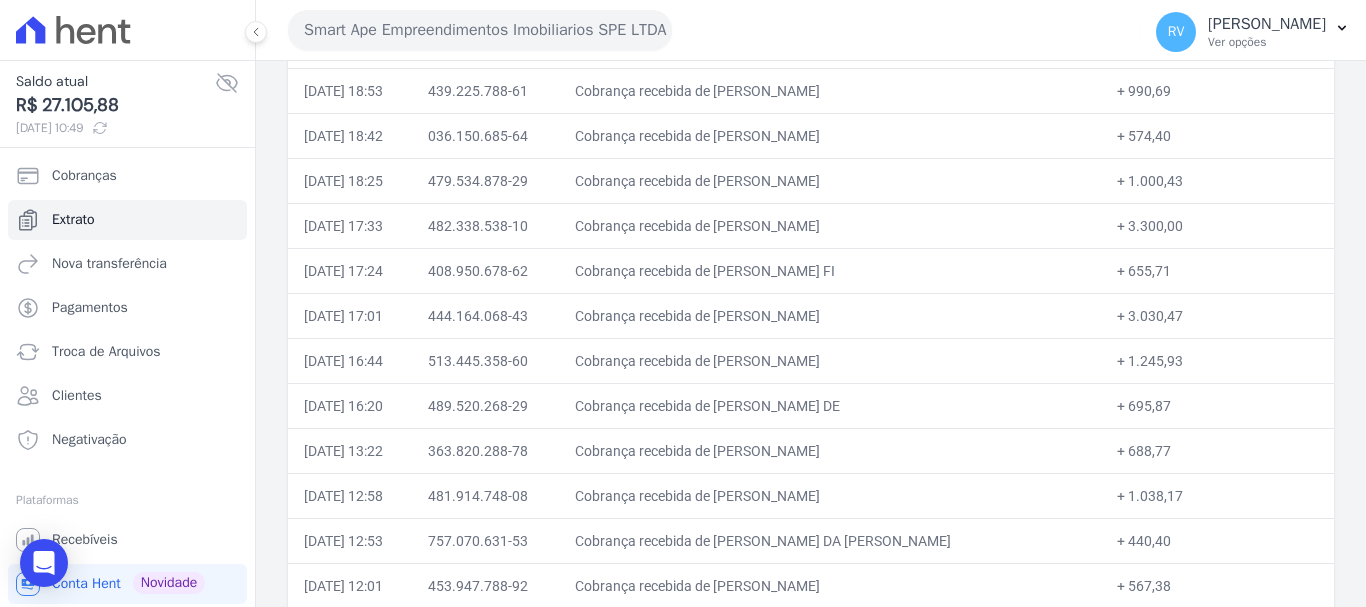 drag, startPoint x: 1111, startPoint y: 317, endPoint x: 1163, endPoint y: 317, distance: 52 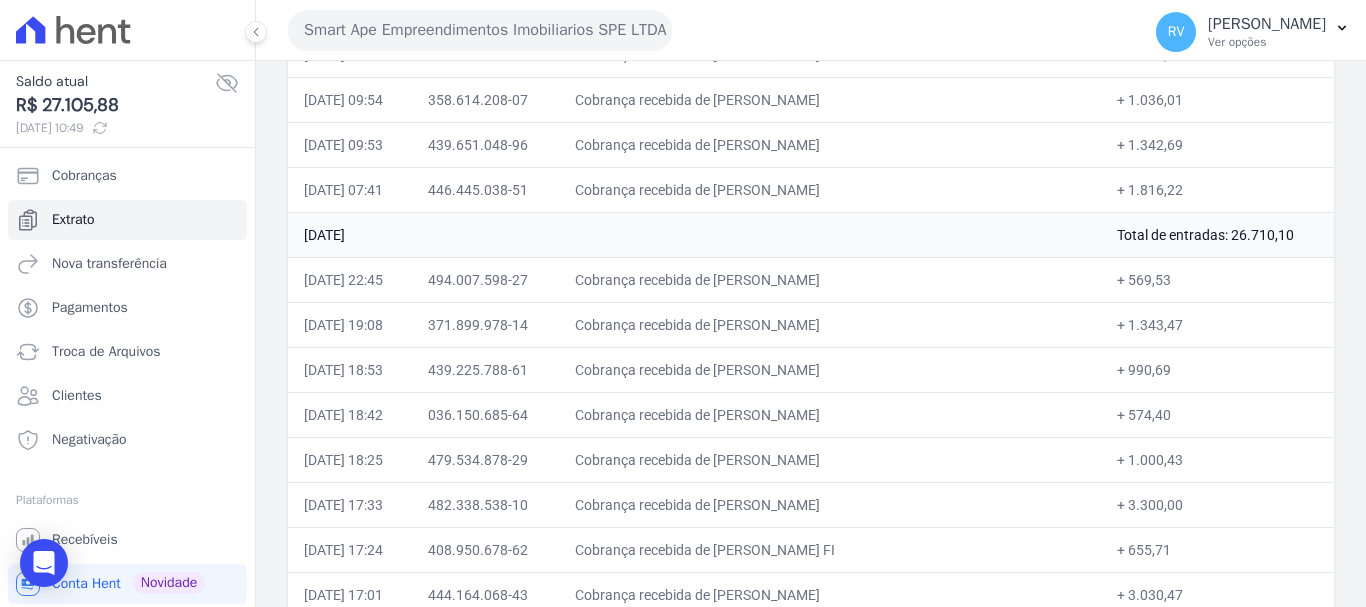 scroll, scrollTop: 400, scrollLeft: 0, axis: vertical 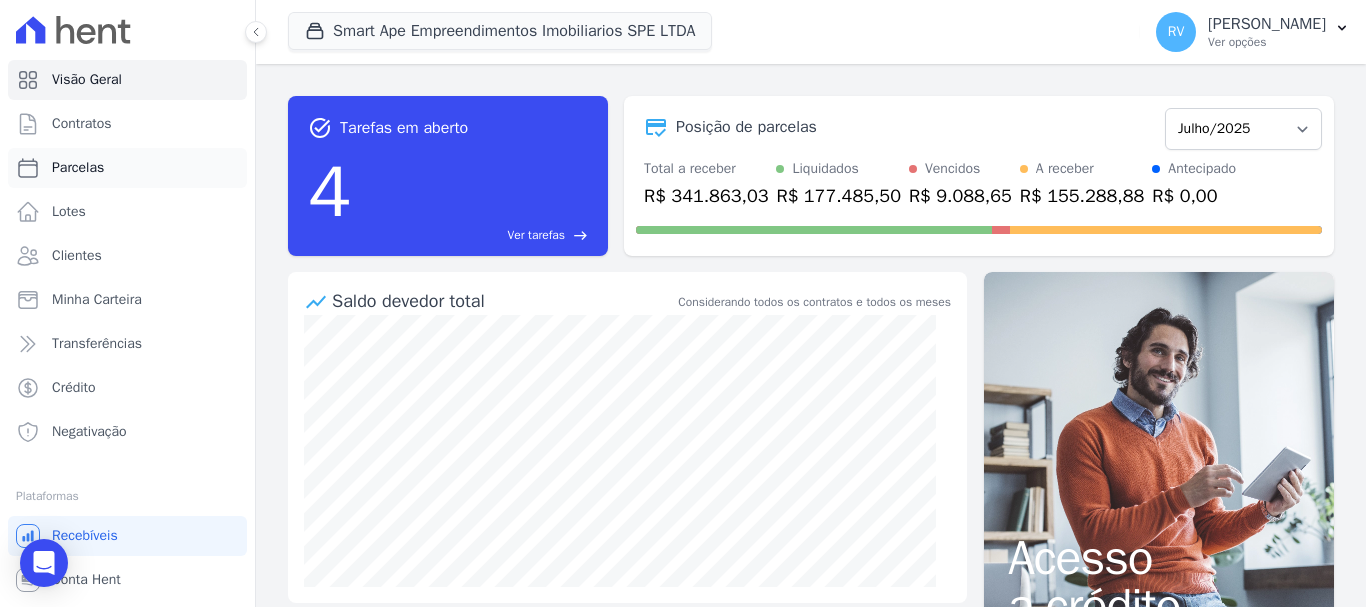 click on "Parcelas" at bounding box center [127, 168] 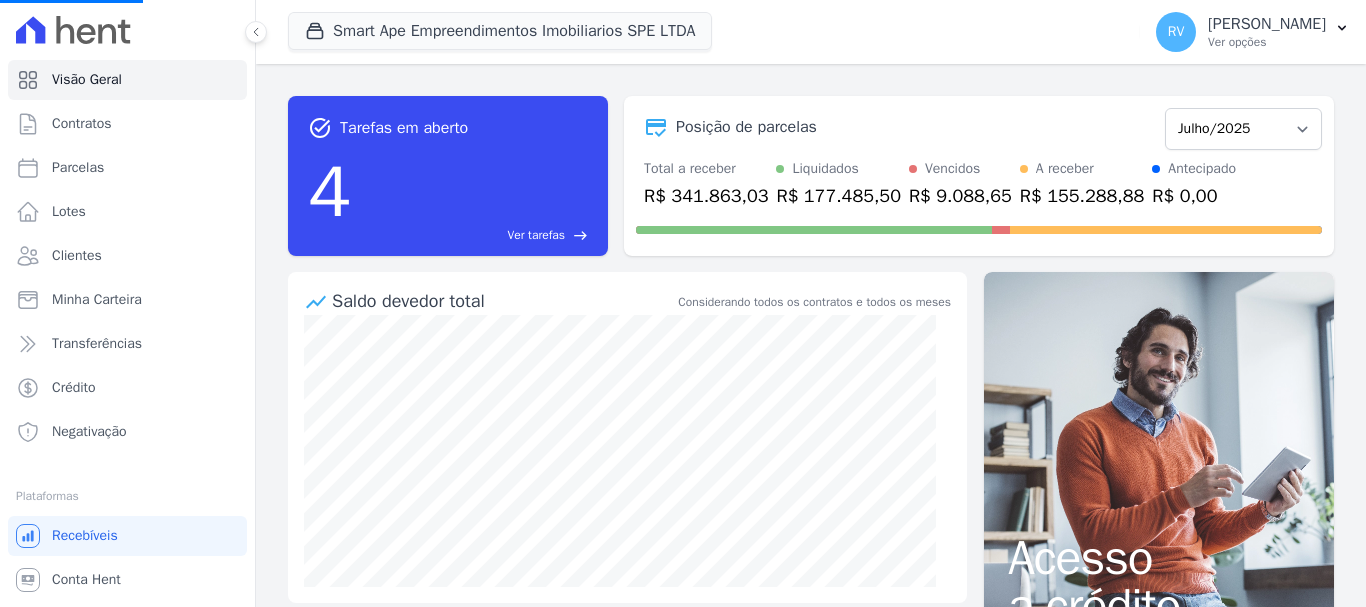 select 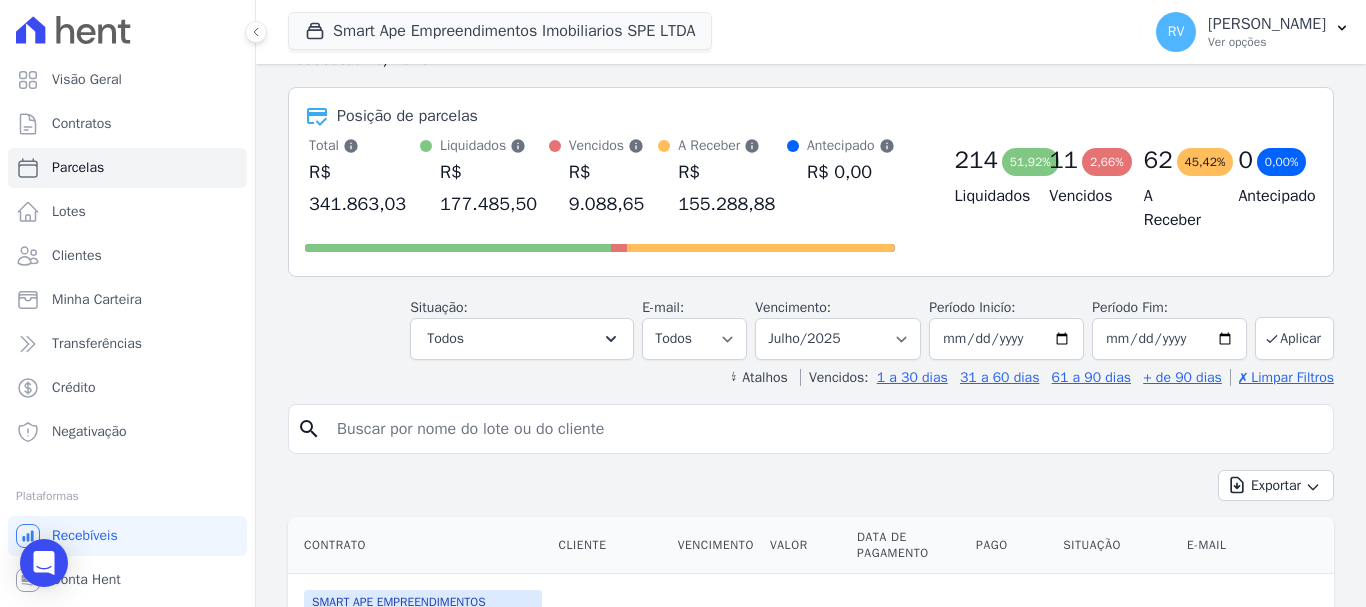 scroll, scrollTop: 200, scrollLeft: 0, axis: vertical 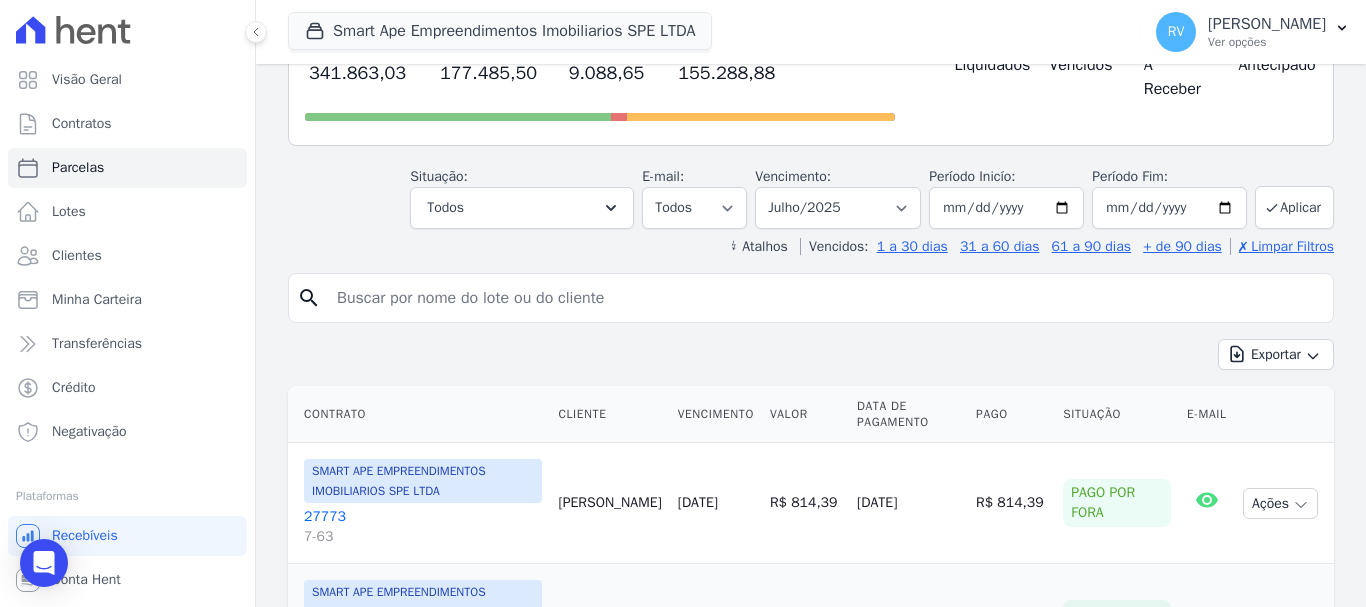 click at bounding box center (825, 298) 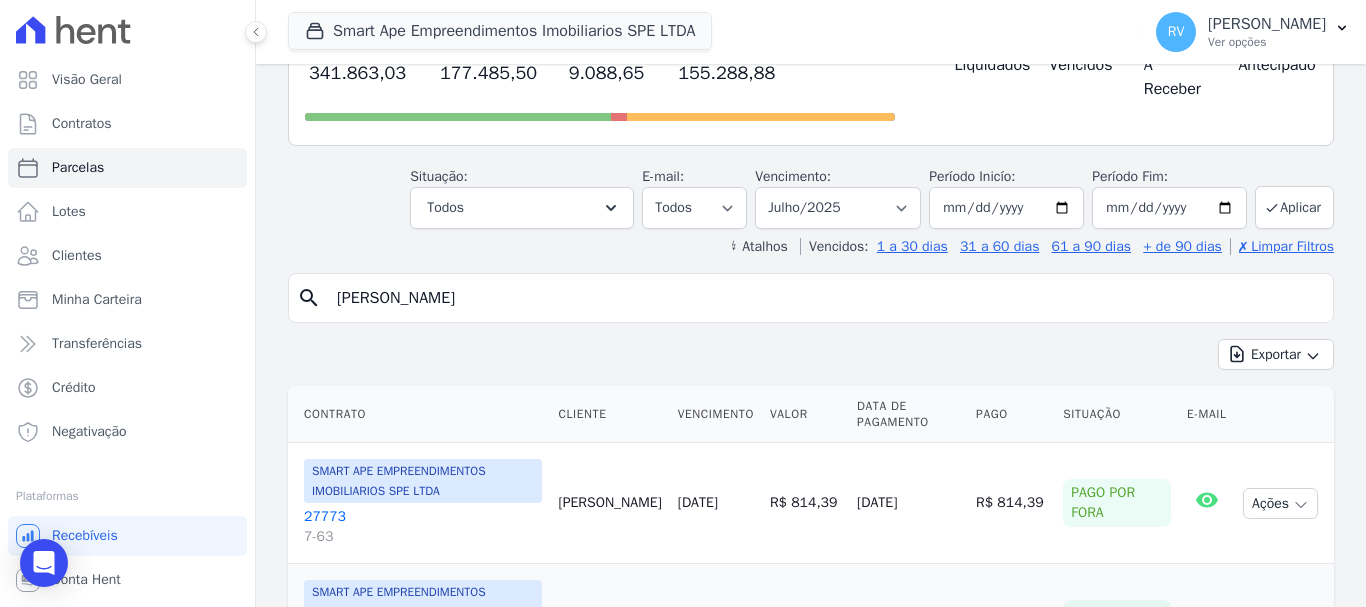 type on "[PERSON_NAME]" 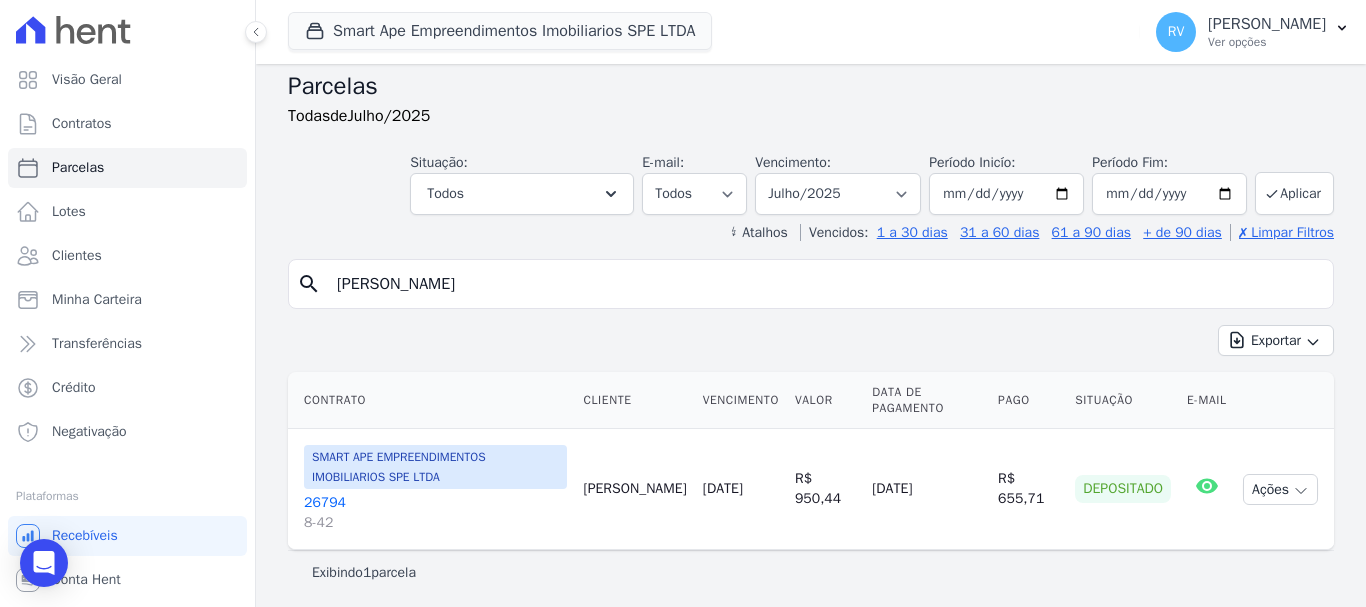 scroll, scrollTop: 16, scrollLeft: 0, axis: vertical 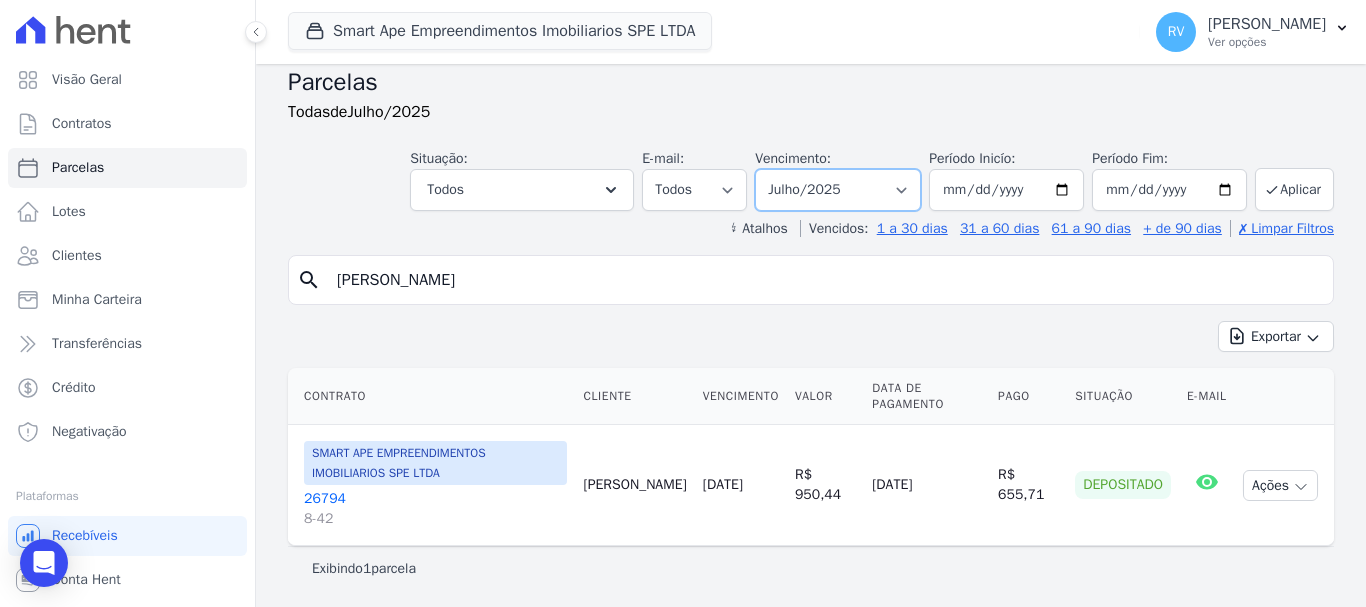 click on "Filtrar por período
────────
Todos os meses
Março/2024
Abril/2024
Maio/2024
Junho/2024
Julho/2024
Agosto/2024
Setembro/2024
Outubro/2024
Novembro/2024
Dezembro/2024
Janeiro/2025
Fevereiro/2025
Março/2025
Abril/2025
Maio/2025
Junho/2025
Julho/2025
Agosto/2025
Setembro/2025
Outubro/2025
Novembro/2025
Dezembro/2025
Janeiro/2026
Fevereiro/2026
Março/2026
Abril/2026
Maio/2026
Junho/2026
Julho/2026
Agosto/2026
Setembro/2026
Outubro/2026
Novembro/2026
Dezembro/2026
Janeiro/2027
Fevereiro/2027
Março/2027
Abril/2027
Maio/2027
Junho/2027
Julho/2027
Agosto/2027
Setembro/2027
Outubro/2027
Novembro/2027
Dezembro/2027
Janeiro/2028
Fevereiro/2028
Março/2028
Abril/2028
Maio/2028
Junho/2028
Julho/2028
Agosto/2028
Setembro/2028
Outubro/2028
Novembro/2028
Dezembro/2028
Janeiro/2029
Fevereiro/2029
Março/2029
Abril/2029
Maio/2029
Junho/2029
Julho/2029" at bounding box center (838, 190) 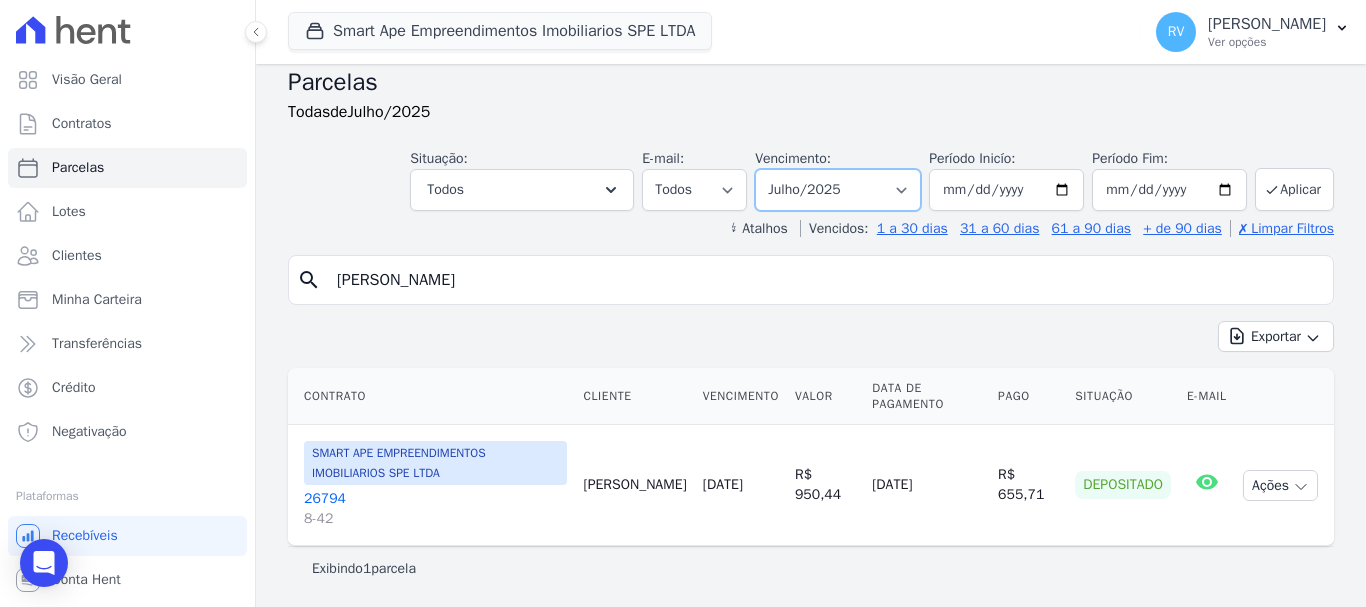 select on "06/2025" 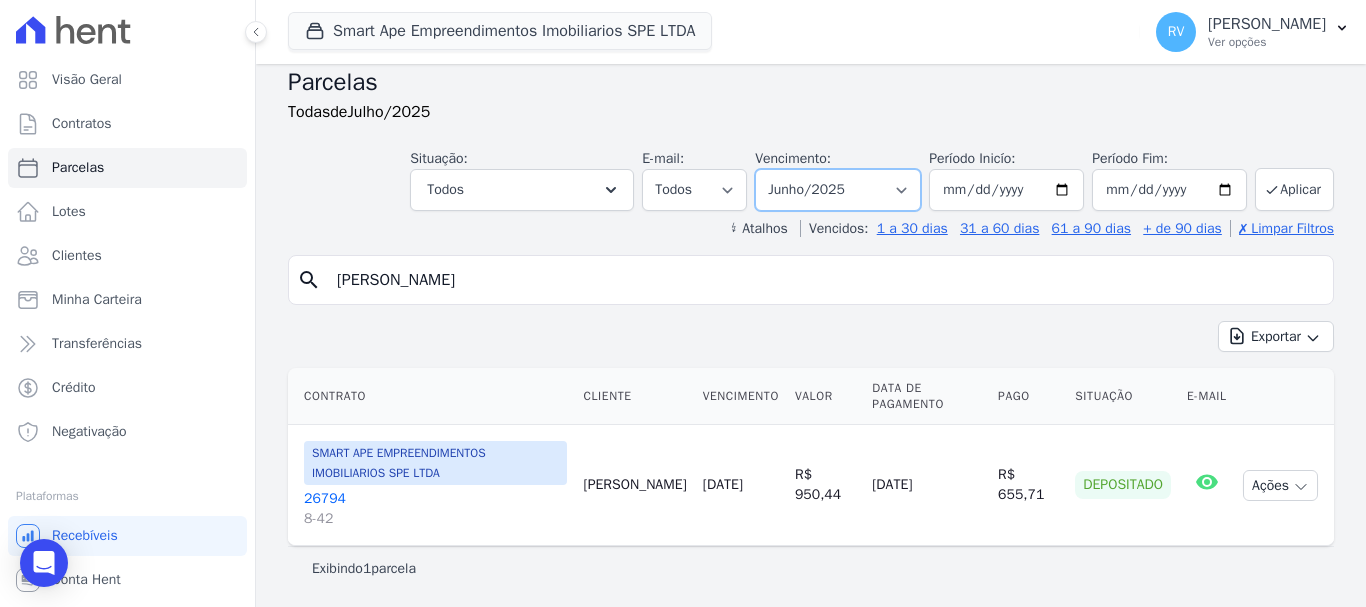 click on "Filtrar por período
────────
Todos os meses
Março/2024
Abril/2024
Maio/2024
Junho/2024
Julho/2024
Agosto/2024
Setembro/2024
Outubro/2024
Novembro/2024
Dezembro/2024
Janeiro/2025
Fevereiro/2025
Março/2025
Abril/2025
Maio/2025
Junho/2025
Julho/2025
Agosto/2025
Setembro/2025
Outubro/2025
Novembro/2025
Dezembro/2025
Janeiro/2026
Fevereiro/2026
Março/2026
Abril/2026
Maio/2026
Junho/2026
Julho/2026
Agosto/2026
Setembro/2026
Outubro/2026
Novembro/2026
Dezembro/2026
Janeiro/2027
Fevereiro/2027
Março/2027
Abril/2027
Maio/2027
Junho/2027
Julho/2027
Agosto/2027
Setembro/2027
Outubro/2027
Novembro/2027
Dezembro/2027
Janeiro/2028
Fevereiro/2028
Março/2028
Abril/2028
Maio/2028
Junho/2028
Julho/2028
Agosto/2028
Setembro/2028
Outubro/2028
Novembro/2028
Dezembro/2028
Janeiro/2029
Fevereiro/2029
Março/2029
Abril/2029
Maio/2029
Junho/2029
Julho/2029" at bounding box center (838, 190) 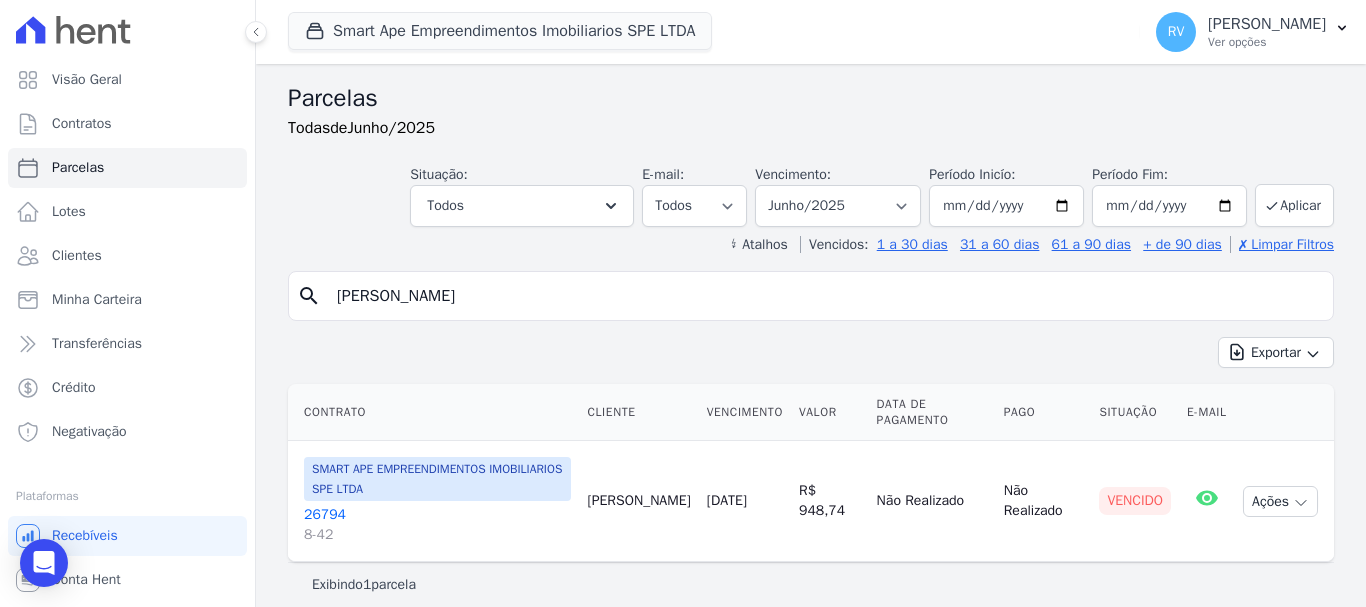 select 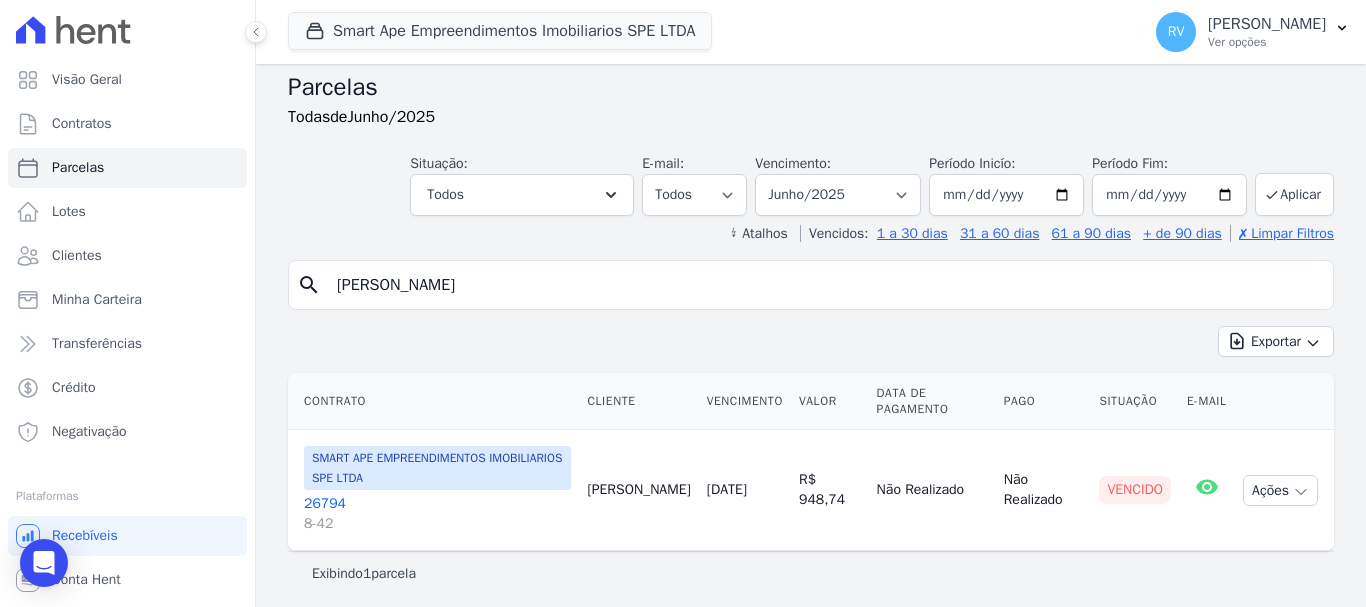 scroll, scrollTop: 16, scrollLeft: 0, axis: vertical 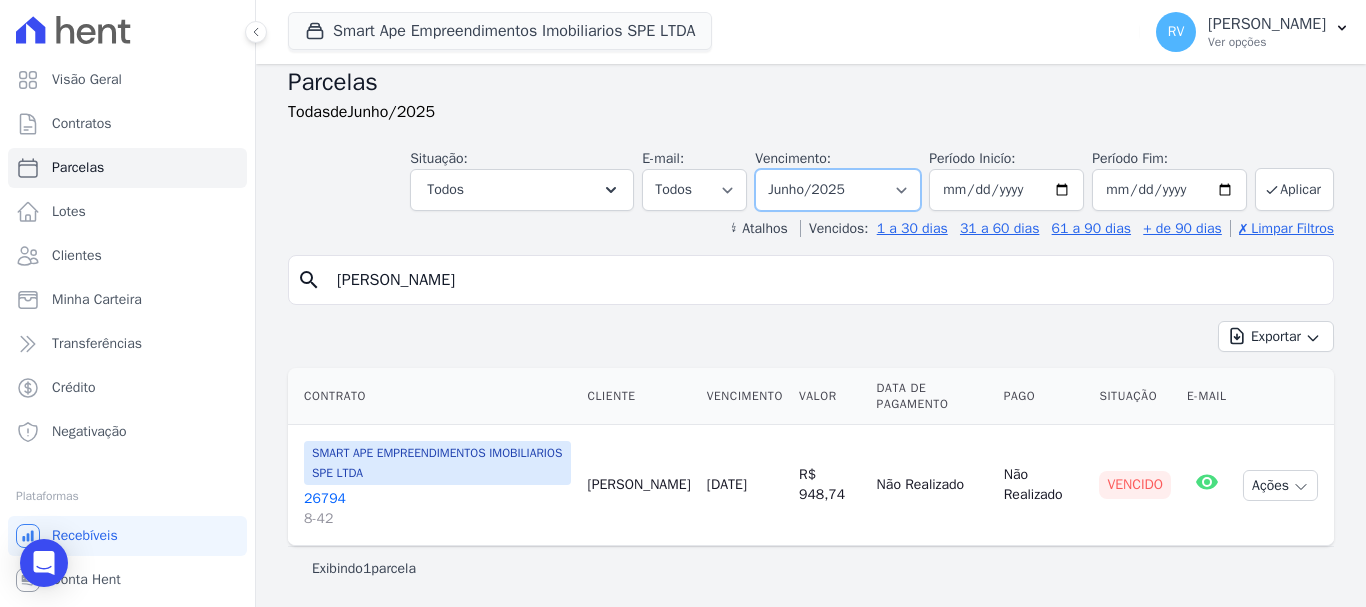 click on "Filtrar por período
────────
Todos os meses
Março/2024
Abril/2024
Maio/2024
Junho/2024
Julho/2024
Agosto/2024
Setembro/2024
Outubro/2024
Novembro/2024
Dezembro/2024
Janeiro/2025
Fevereiro/2025
Março/2025
Abril/2025
Maio/2025
Junho/2025
Julho/2025
Agosto/2025
Setembro/2025
Outubro/2025
Novembro/2025
Dezembro/2025
Janeiro/2026
Fevereiro/2026
Março/2026
Abril/2026
Maio/2026
Junho/2026
Julho/2026
Agosto/2026
Setembro/2026
Outubro/2026
Novembro/2026
Dezembro/2026
Janeiro/2027
Fevereiro/2027
Março/2027
Abril/2027
Maio/2027
Junho/2027
Julho/2027
Agosto/2027
Setembro/2027
Outubro/2027
Novembro/2027
Dezembro/2027
Janeiro/2028
Fevereiro/2028
Março/2028
Abril/2028
Maio/2028
Junho/2028
Julho/2028
Agosto/2028
Setembro/2028
Outubro/2028
Novembro/2028
Dezembro/2028
Janeiro/2029
Fevereiro/2029
Março/2029
Abril/2029
Maio/2029
Junho/2029
Julho/2029" at bounding box center (838, 190) 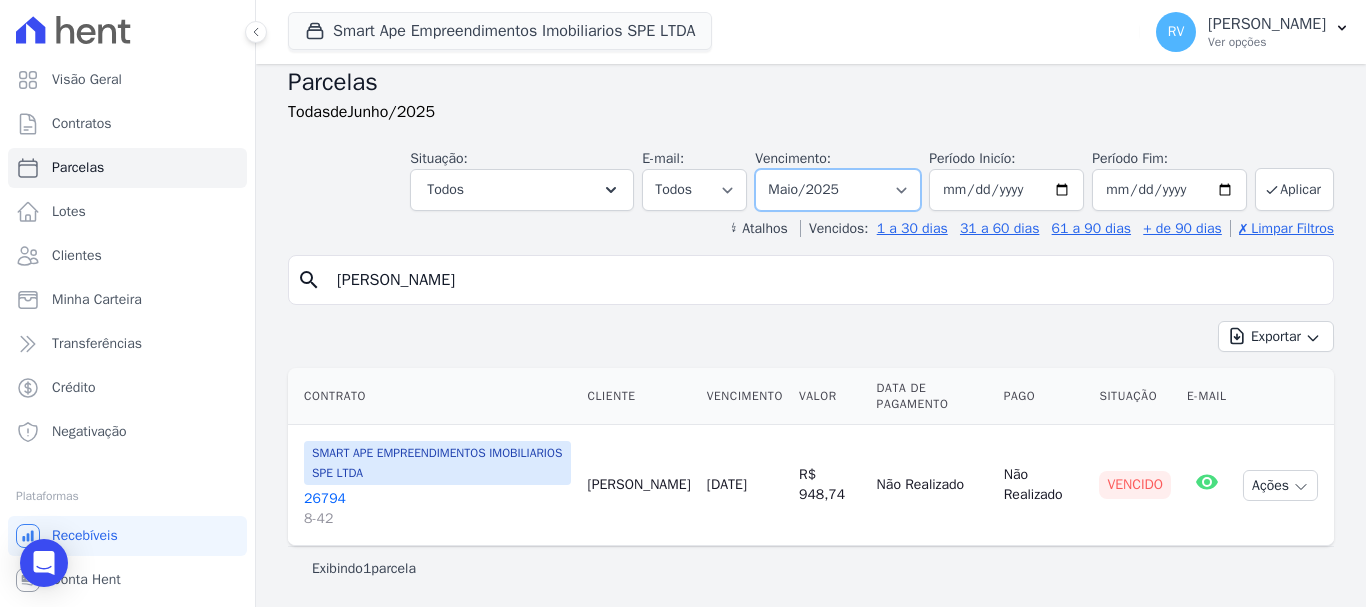click on "Filtrar por período
────────
Todos os meses
Março/2024
Abril/2024
Maio/2024
Junho/2024
Julho/2024
Agosto/2024
Setembro/2024
Outubro/2024
Novembro/2024
Dezembro/2024
Janeiro/2025
Fevereiro/2025
Março/2025
Abril/2025
Maio/2025
Junho/2025
Julho/2025
Agosto/2025
Setembro/2025
Outubro/2025
Novembro/2025
Dezembro/2025
Janeiro/2026
Fevereiro/2026
Março/2026
Abril/2026
Maio/2026
Junho/2026
Julho/2026
Agosto/2026
Setembro/2026
Outubro/2026
Novembro/2026
Dezembro/2026
Janeiro/2027
Fevereiro/2027
Março/2027
Abril/2027
Maio/2027
Junho/2027
Julho/2027
Agosto/2027
Setembro/2027
Outubro/2027
Novembro/2027
Dezembro/2027
Janeiro/2028
Fevereiro/2028
Março/2028
Abril/2028
Maio/2028
Junho/2028
Julho/2028
Agosto/2028
Setembro/2028
Outubro/2028
Novembro/2028
Dezembro/2028
Janeiro/2029
Fevereiro/2029
Março/2029
Abril/2029
Maio/2029
Junho/2029
Julho/2029" at bounding box center [838, 190] 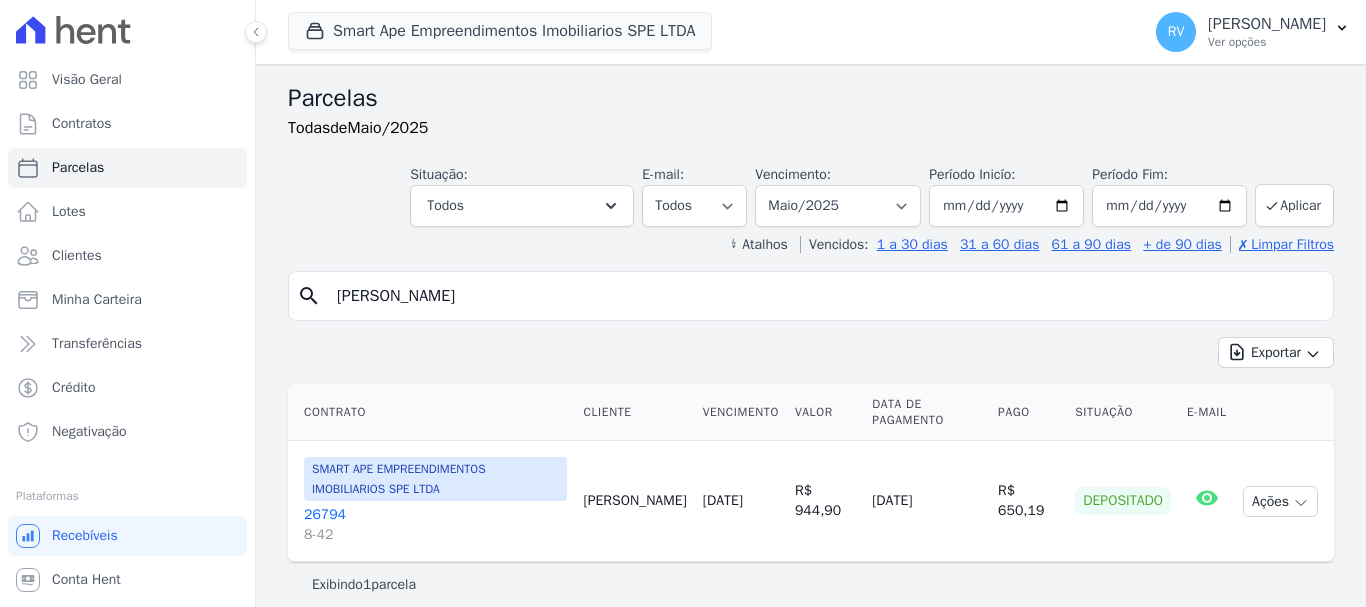 select 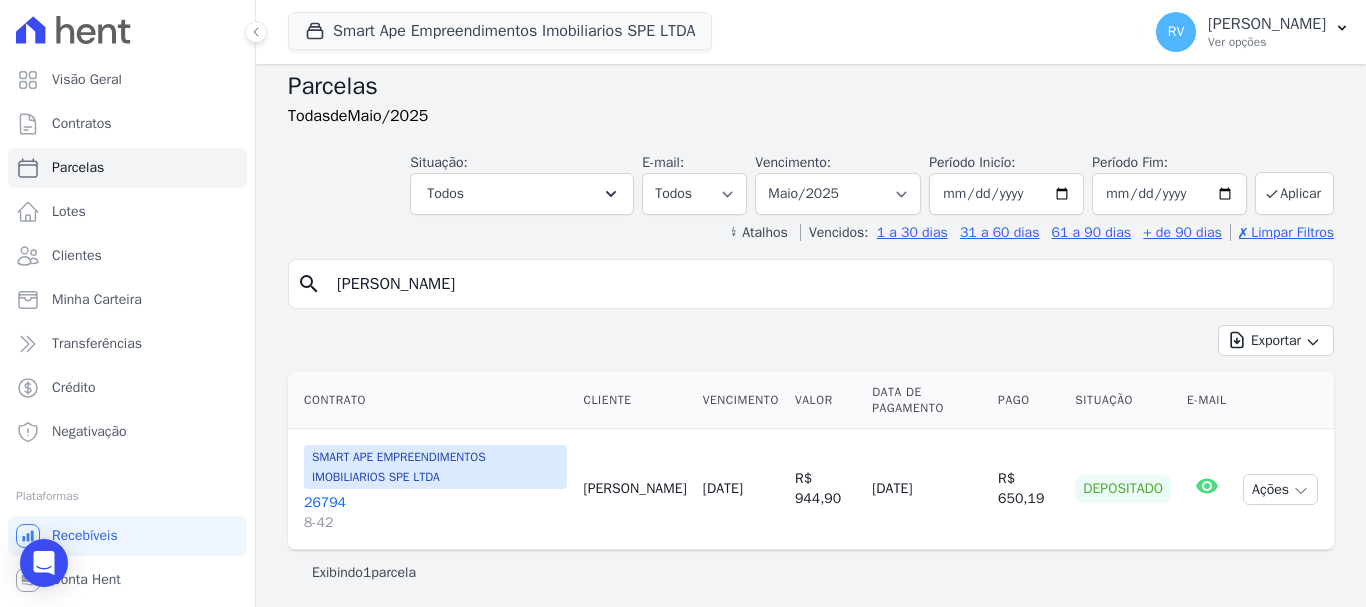 scroll, scrollTop: 16, scrollLeft: 0, axis: vertical 